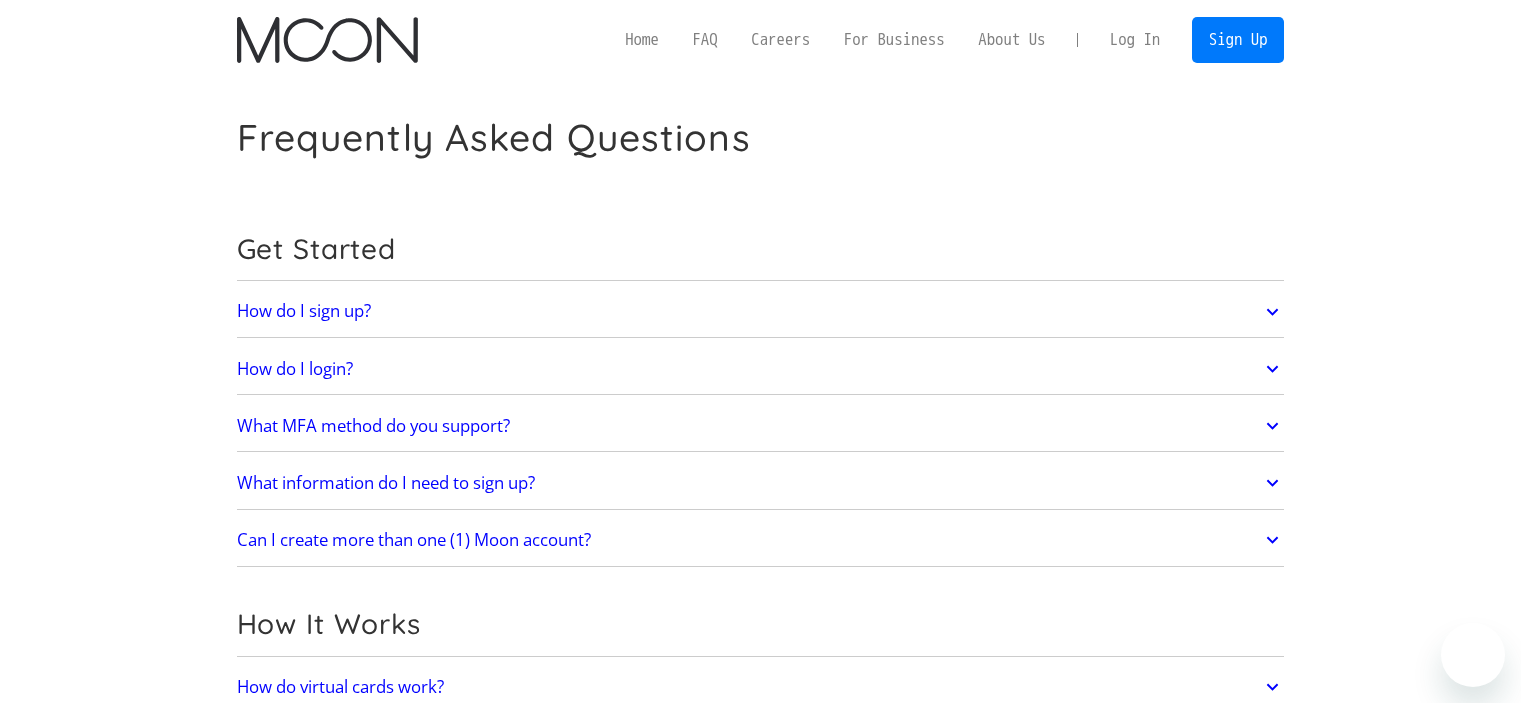 scroll, scrollTop: 1800, scrollLeft: 0, axis: vertical 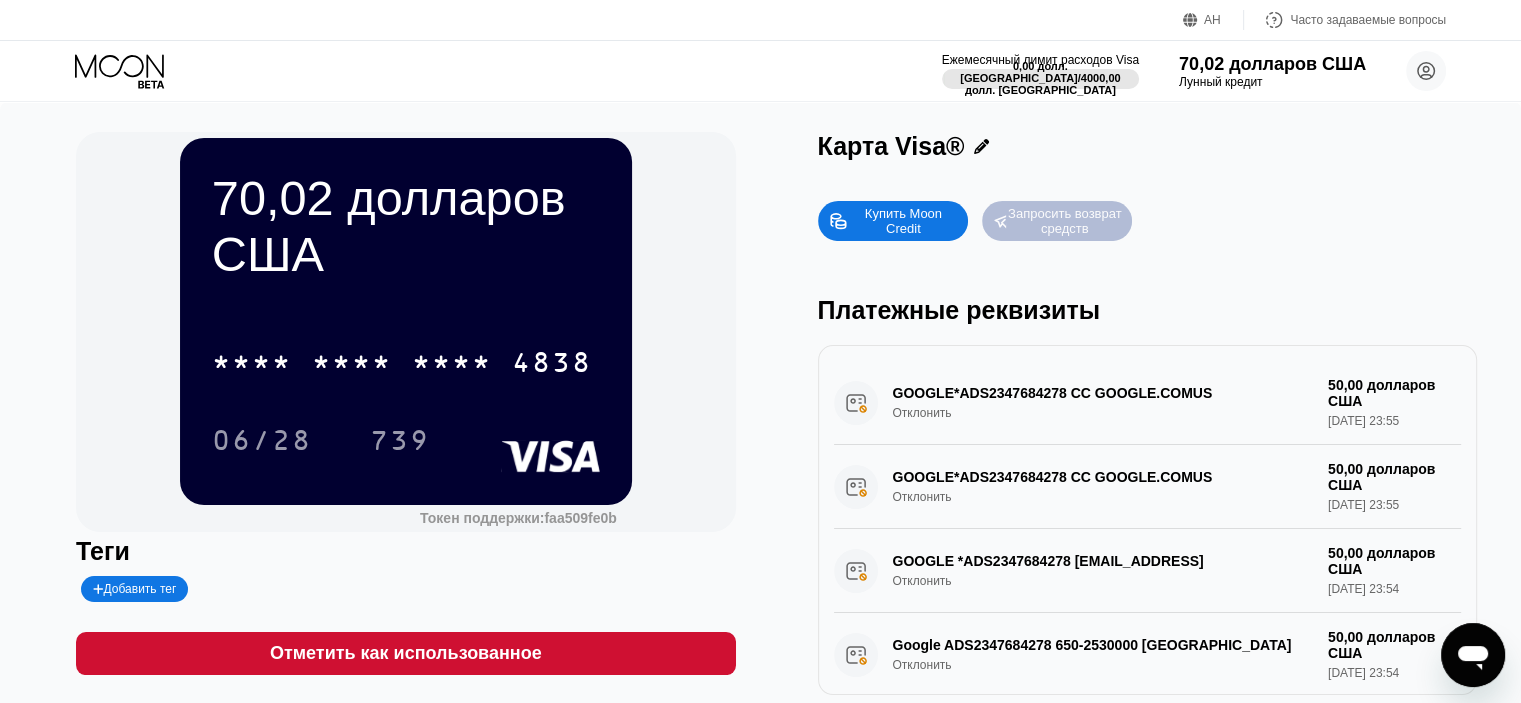 click on "Запросить возврат средств" at bounding box center [1066, 221] 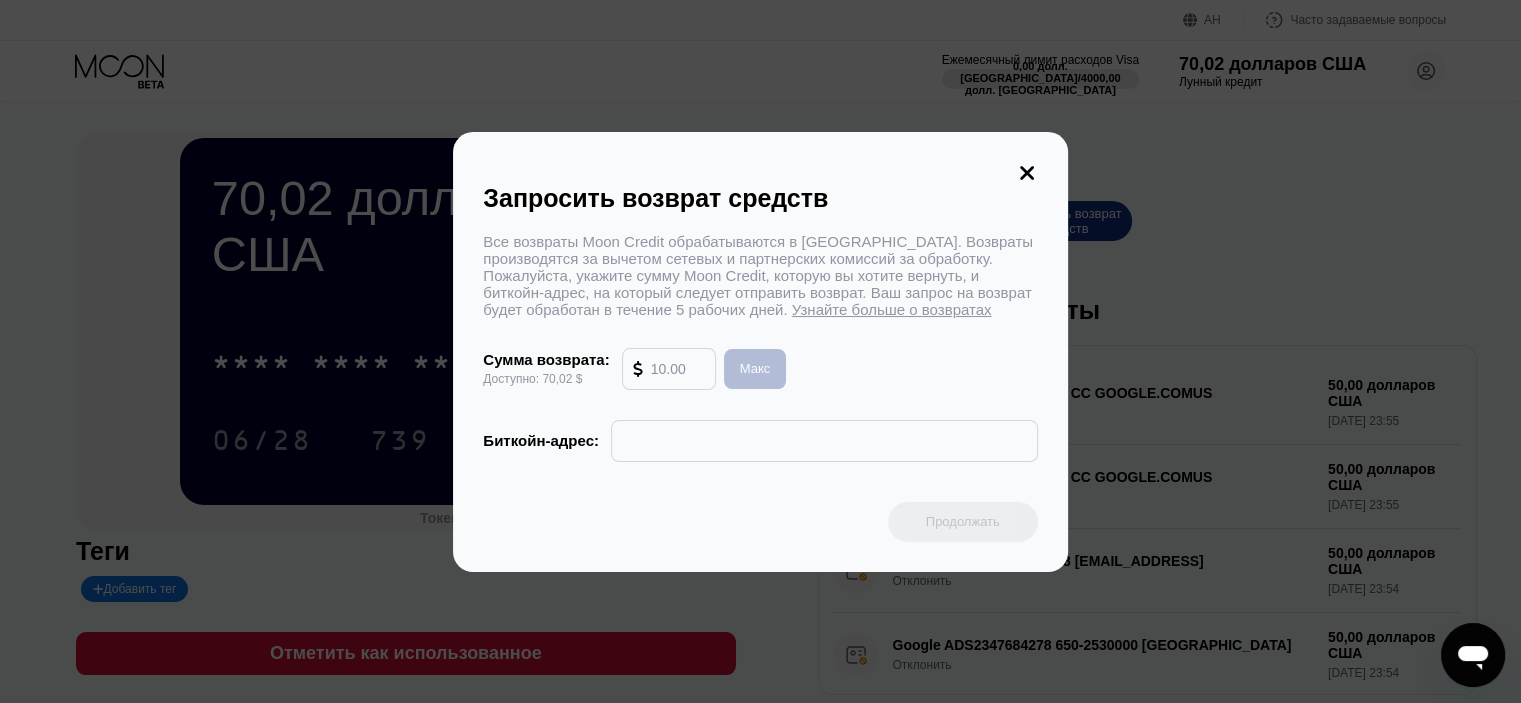click on "Макс" at bounding box center [755, 368] 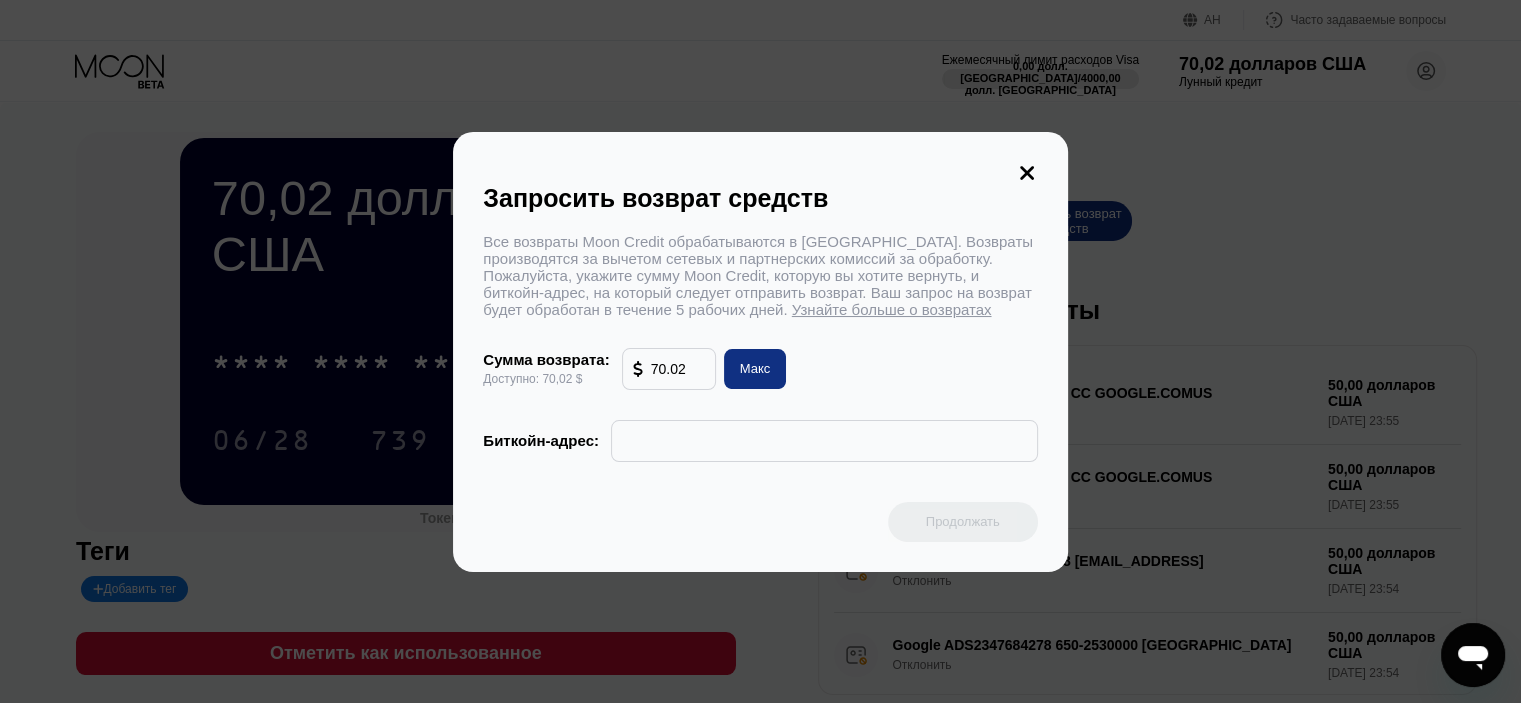 click at bounding box center (824, 441) 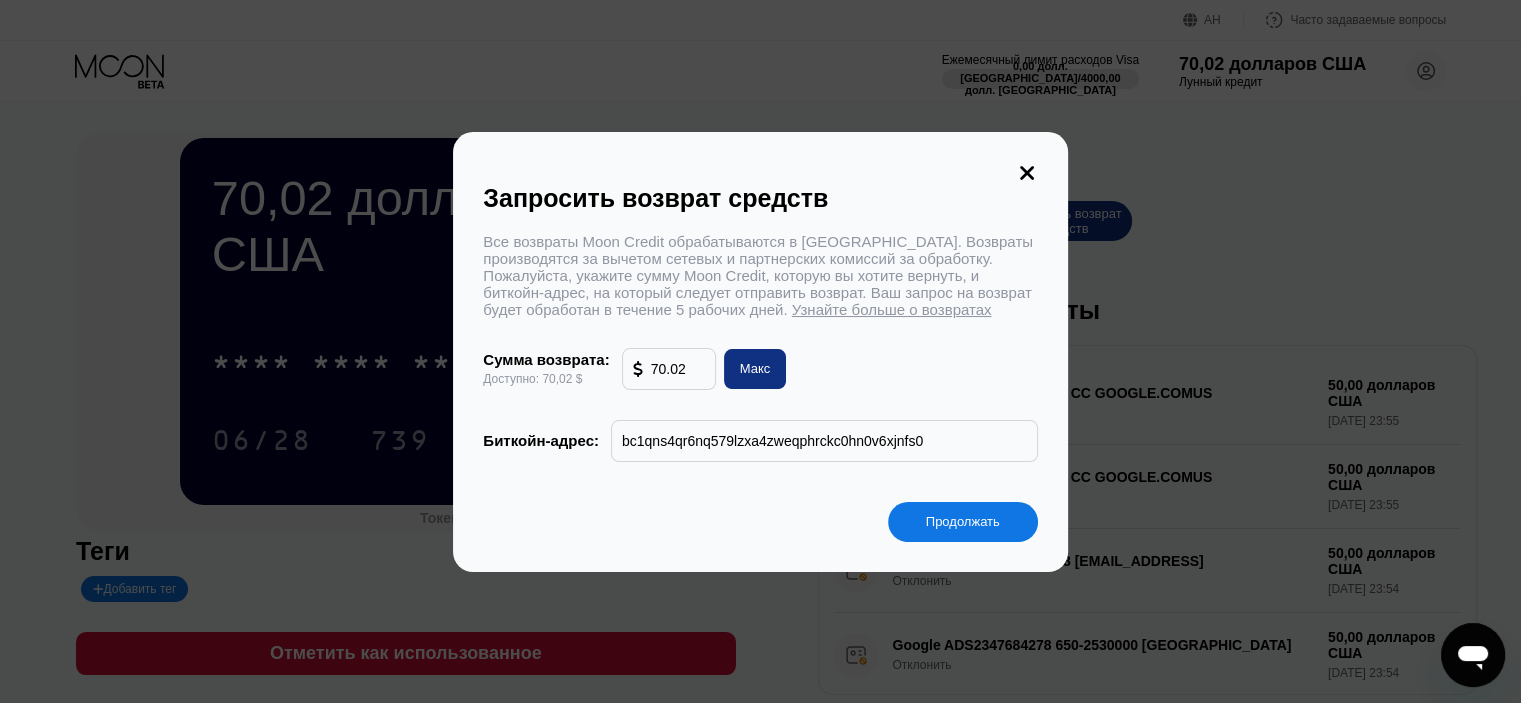 type on "bc1qns4qr6nq579lzxa4zweqphrckc0hn0v6xjnfs0" 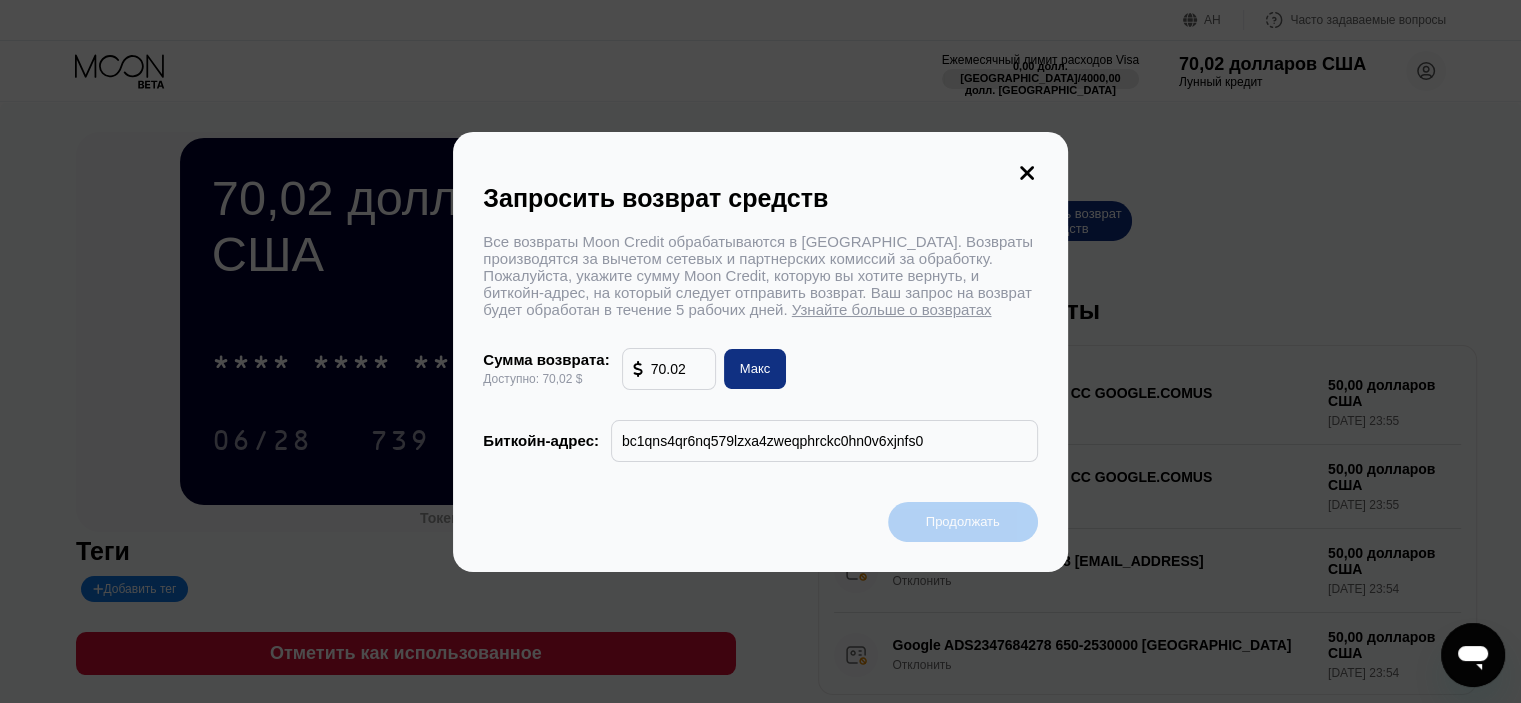 click on "Продолжать" at bounding box center (963, 521) 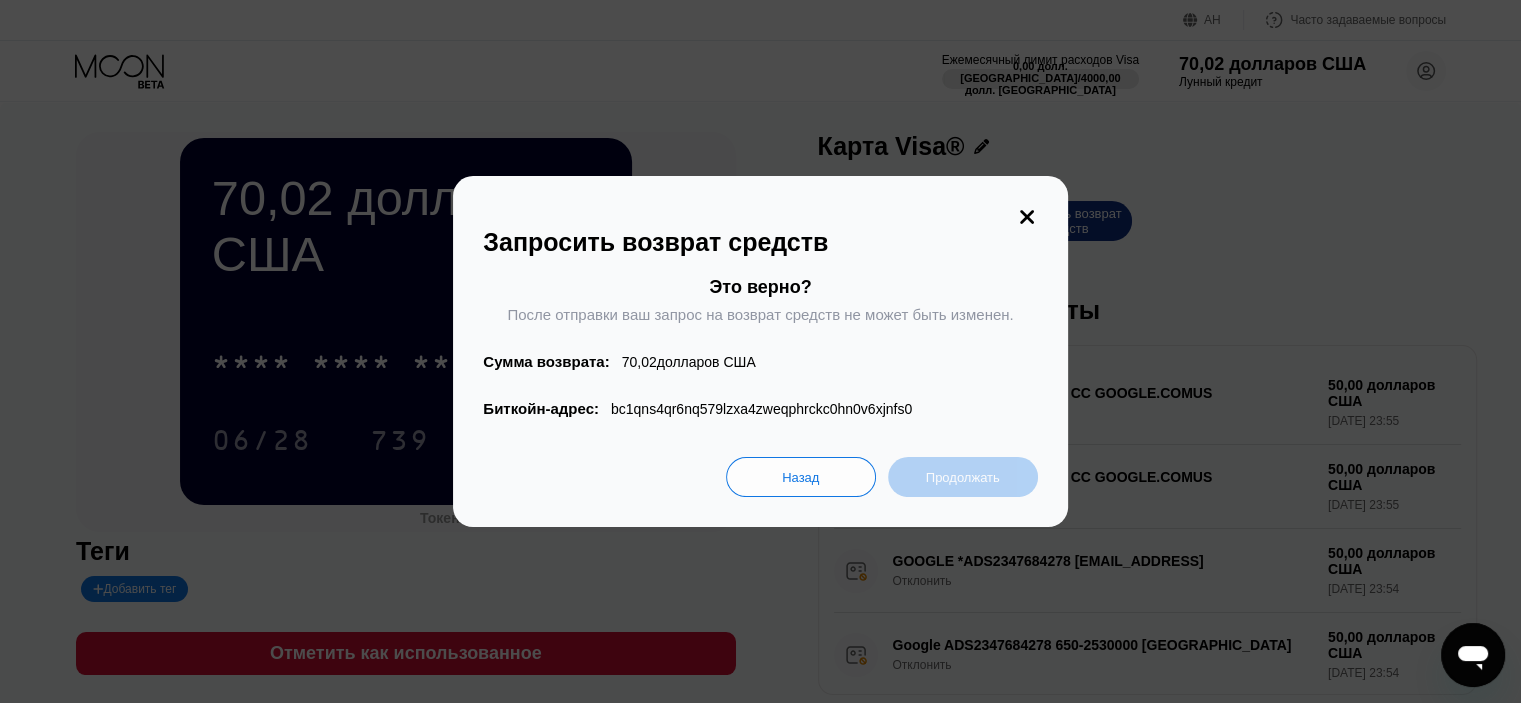 click on "Продолжать" at bounding box center [963, 477] 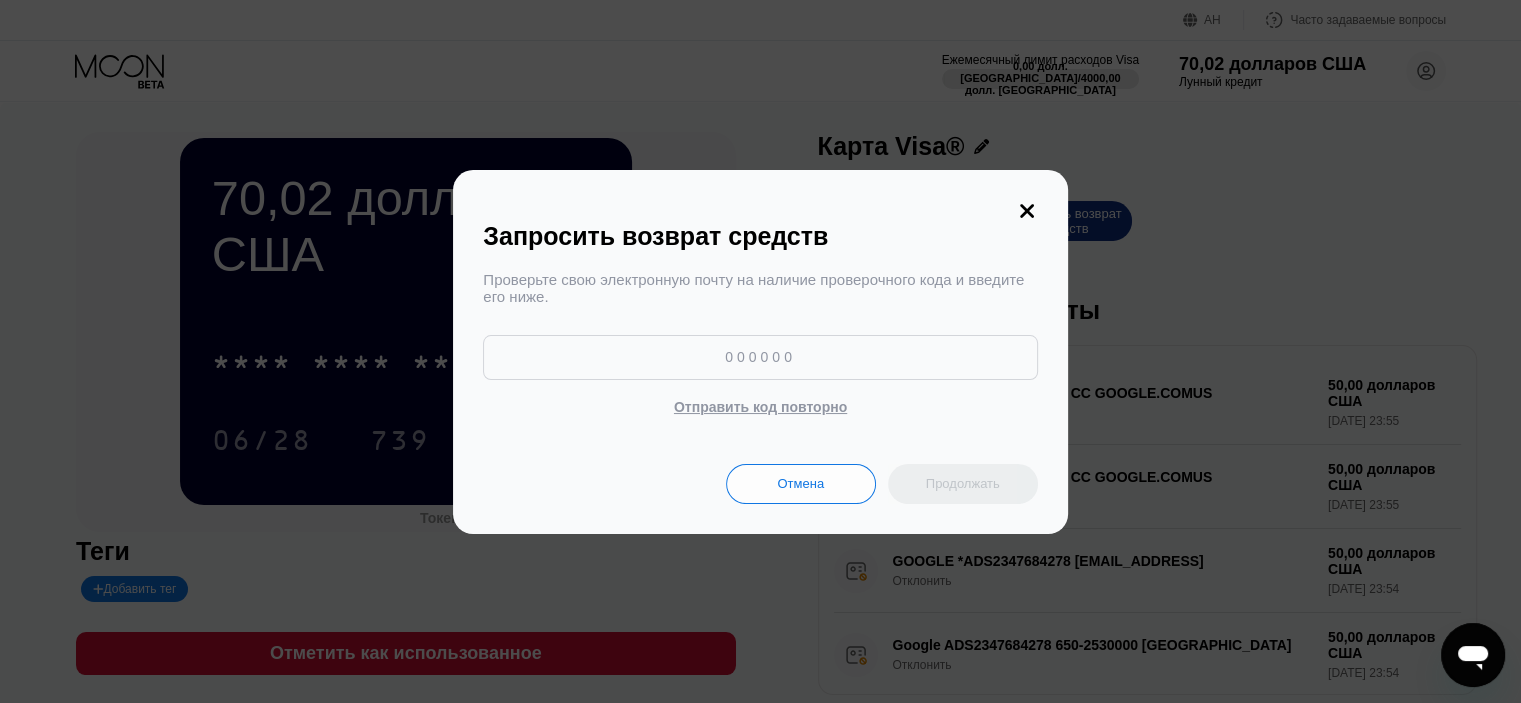 paste on "901144" 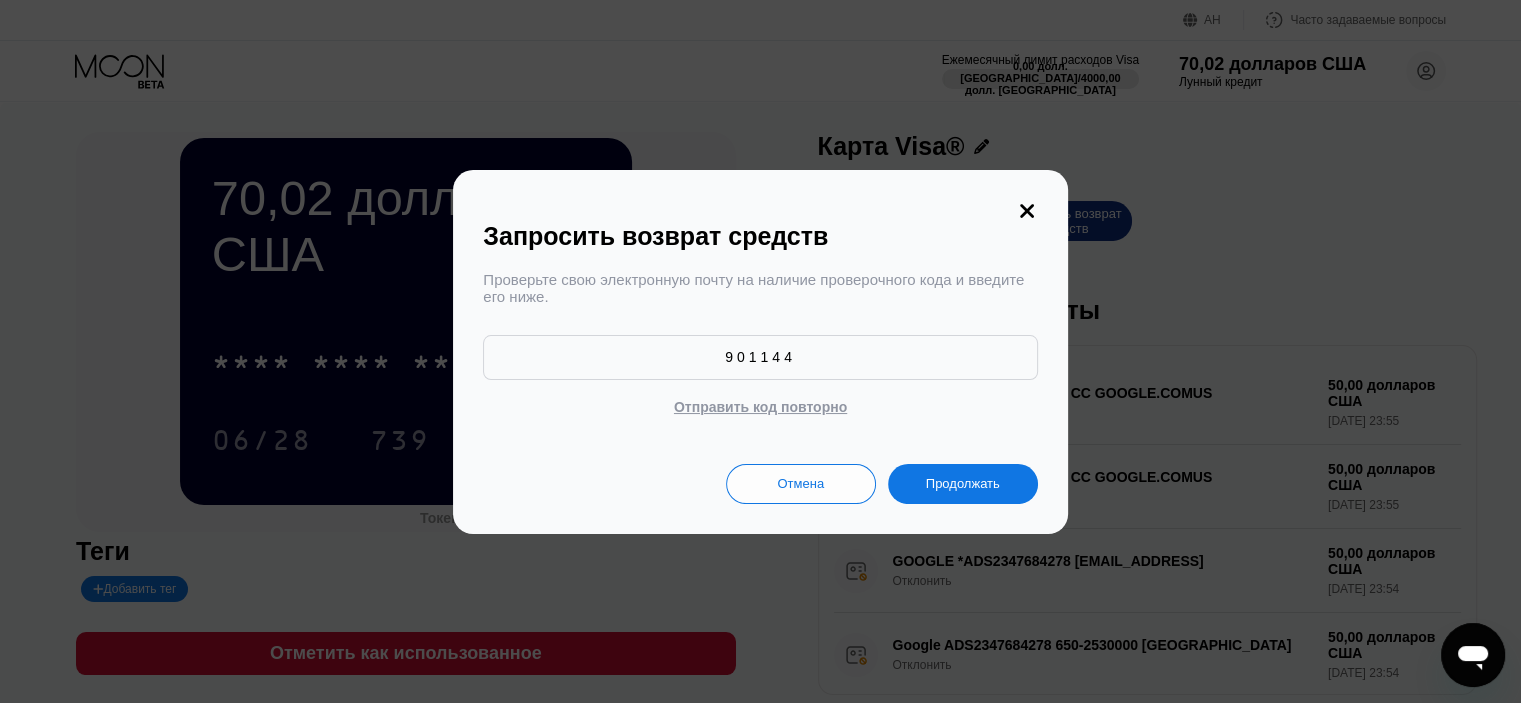 type on "901144" 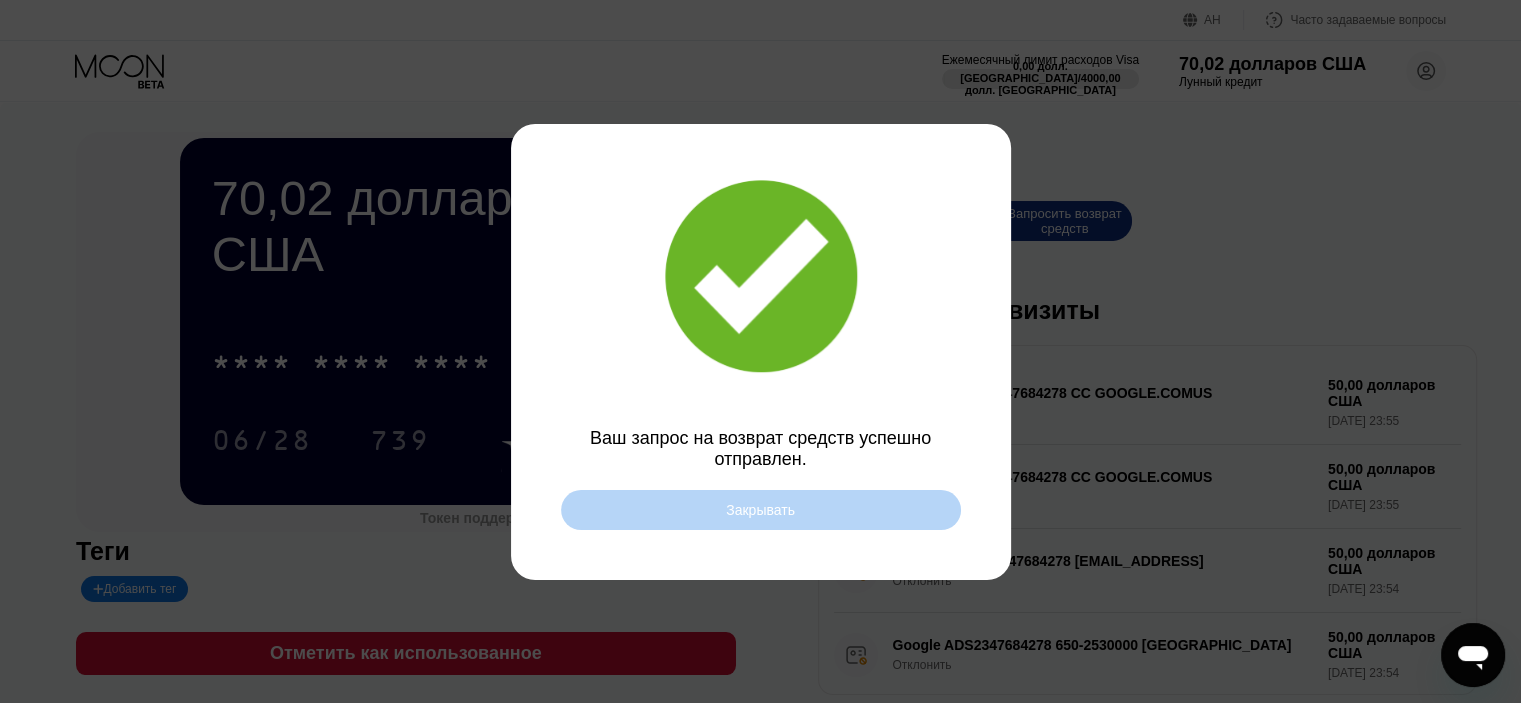 click on "Закрывать" at bounding box center [760, 510] 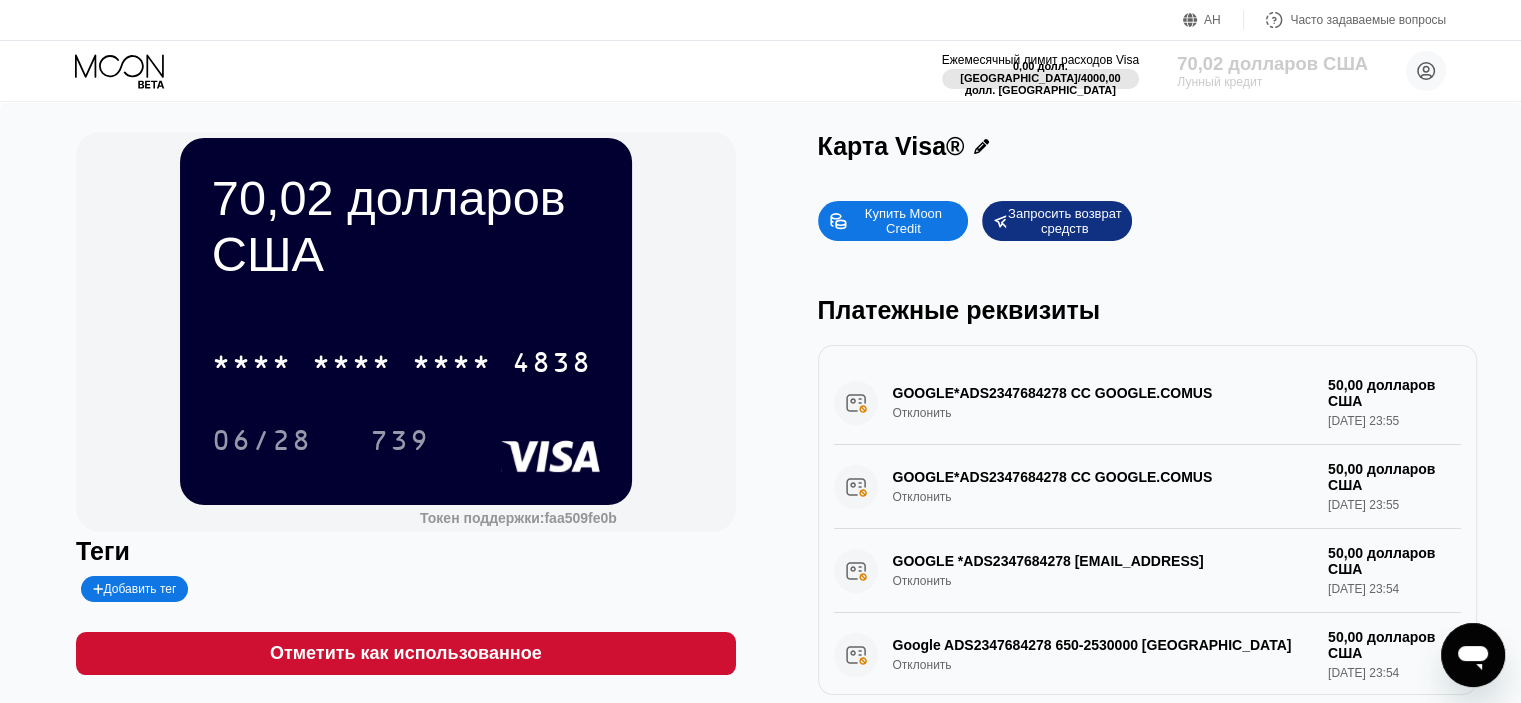 click on "70,02 долларов США" at bounding box center [1272, 63] 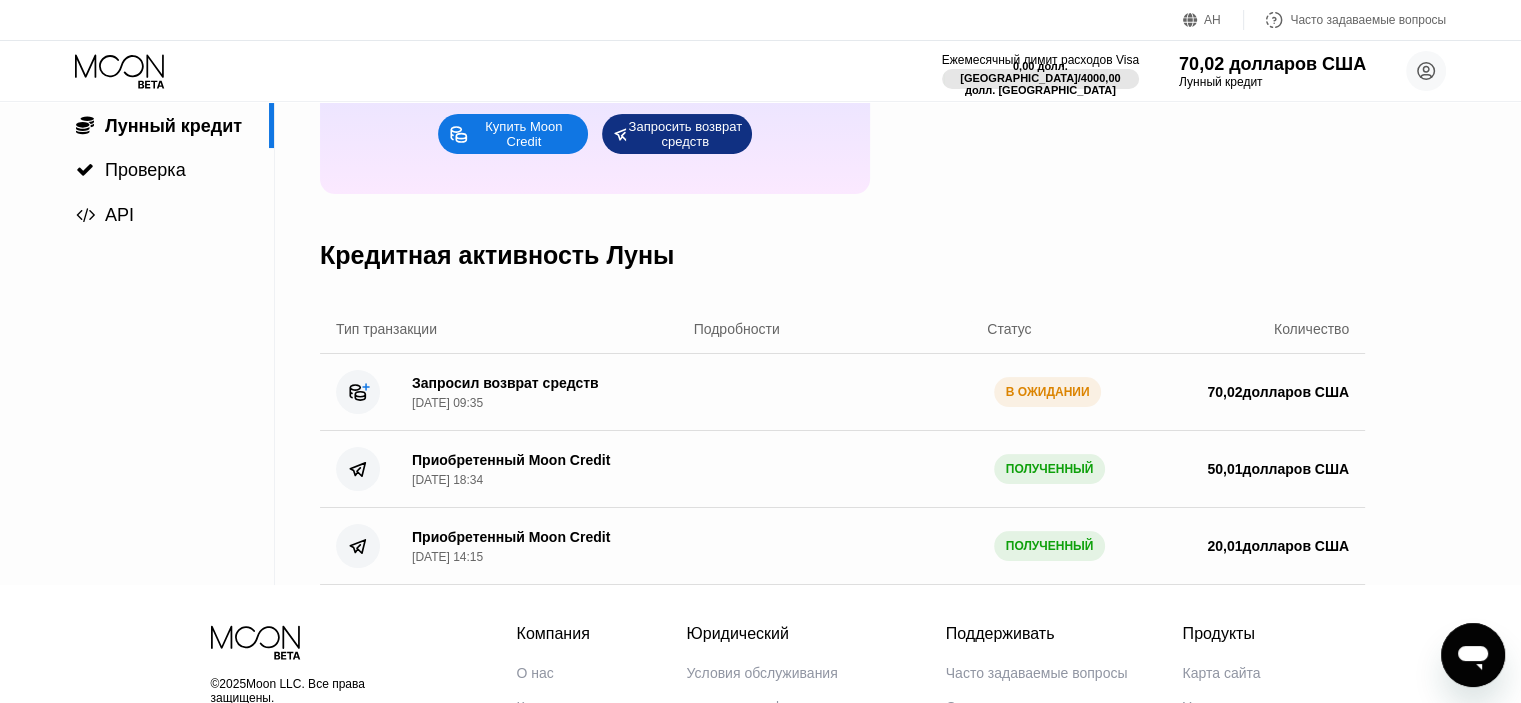 scroll, scrollTop: 200, scrollLeft: 0, axis: vertical 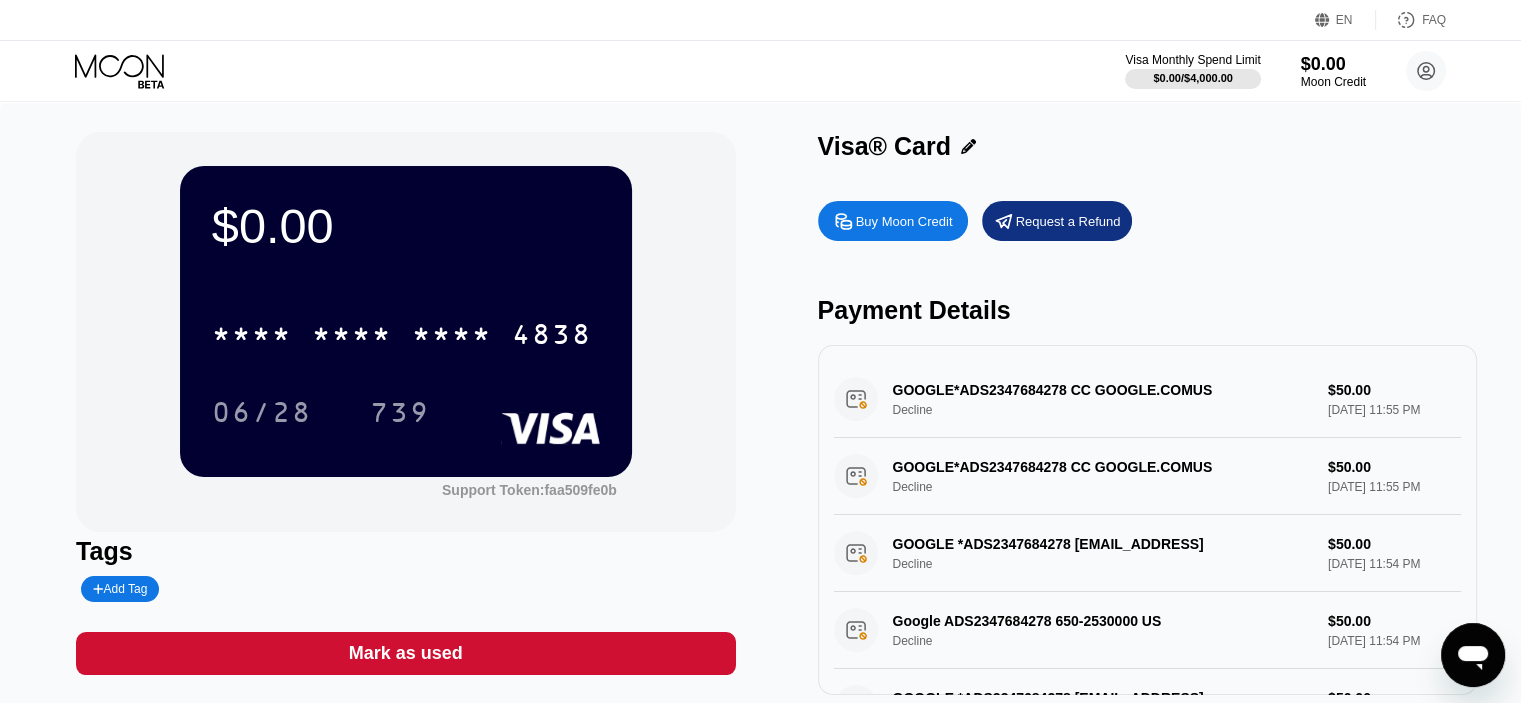 click on "Visa® Card Buy Moon Credit Request a Refund Payment Details GOOGLE*ADS2347684278     CC GOOGLE.COMUS Decline $50.00 Jul 18, 2025 11:55 PM GOOGLE*ADS2347684278     CC GOOGLE.COMUS Decline $50.00 Jul 18, 2025 11:55 PM GOOGLE *ADS2347684278    cc@google.comUS Decline $50.00 Jul 18, 2025 11:54 PM Google ADS2347684278     650-2530000  US Decline $50.00 Jul 18, 2025 11:54 PM GOOGLE *ADS2347684278    cc@google.comUS Decline $50.00 Jul 18, 2025 8:49 PM GOOGLE *ADS2347684278    cc@google.comUS Decline $50.00 Jul 18, 2025 8:49 PM GOOGLE *ADS2347684278    cc@google.comUS Decline $50.00 Jul 18, 2025 8:48 PM GOOGLE*ADS2347684278     CC GOOGLE.COMUS Decline $50.00 Jul 18, 2025 8:48 PM GOOGLE*ADS2347684278     CC GOOGLE.COMUS Decline $50.00 Jul 18, 2025 8:17 PM GOOGLE*ADS2347684278     CC GOOGLE.COMUS Decline $50.00 Jul 18, 2025 8:17 PM GOOGLE *ADS2347684278    cc@google.comUS Decline $50.00 Jul 18, 2025 8:11 PM Google ADS2347684278     650-2530000  US Decline $50.00 Jul 18, 2025 8:11 PM LOAD MORE" at bounding box center (1147, 413) 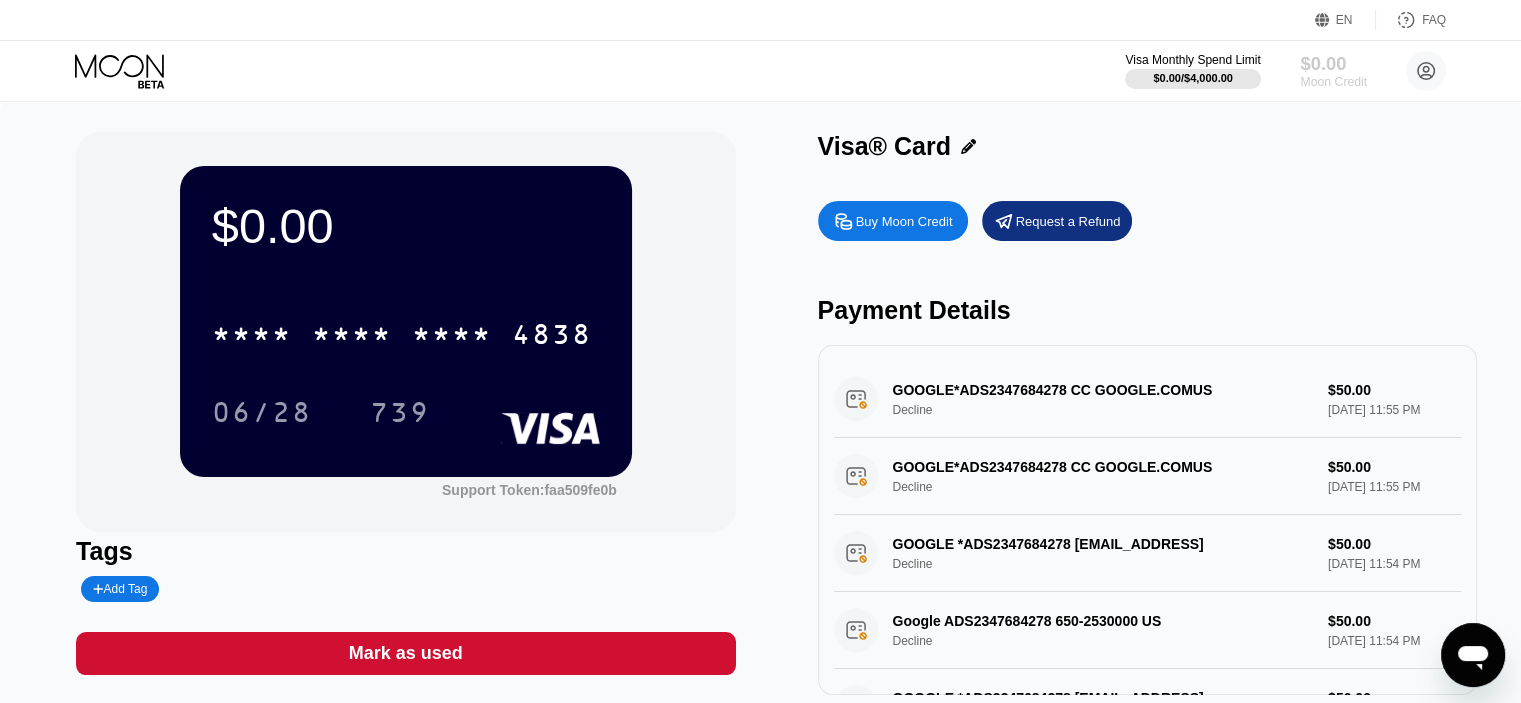 click on "$0.00" at bounding box center (1333, 63) 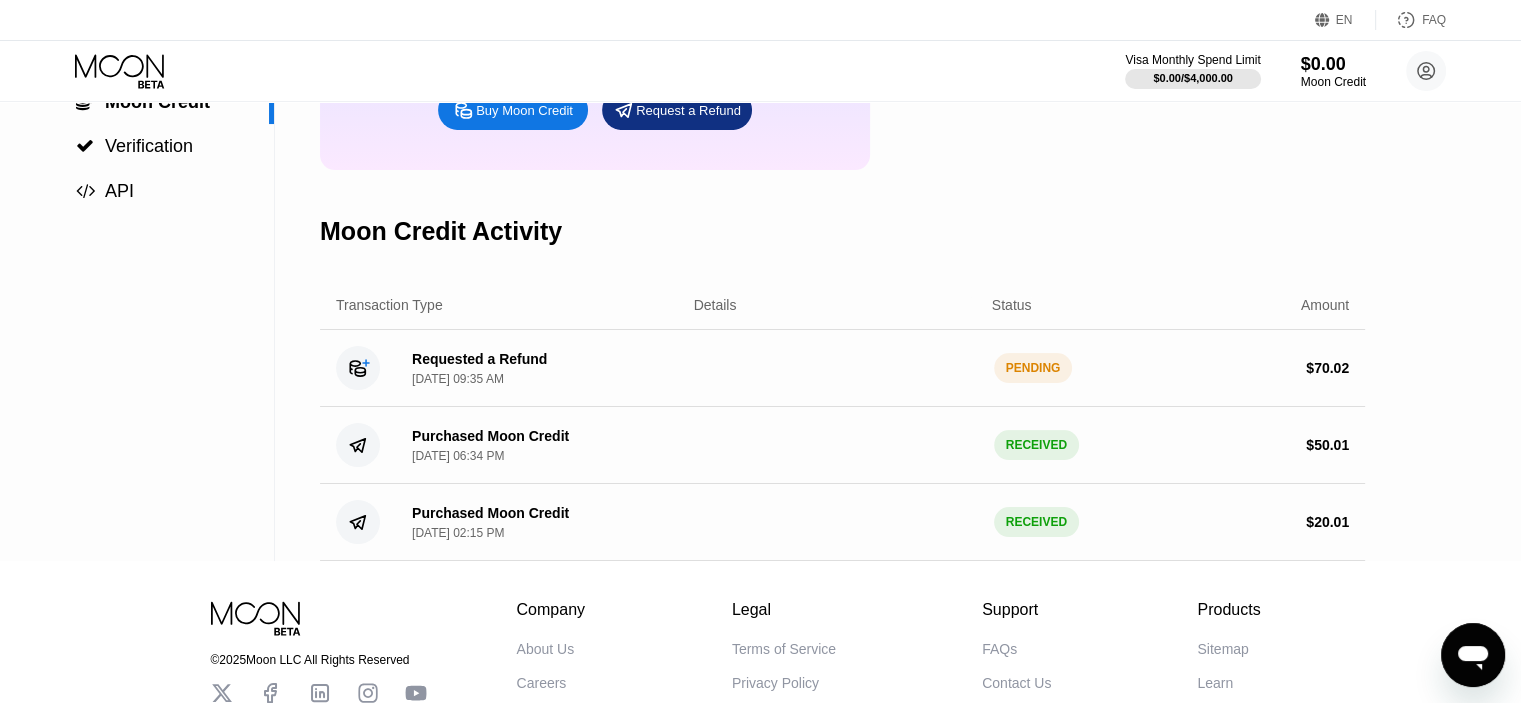 scroll, scrollTop: 200, scrollLeft: 0, axis: vertical 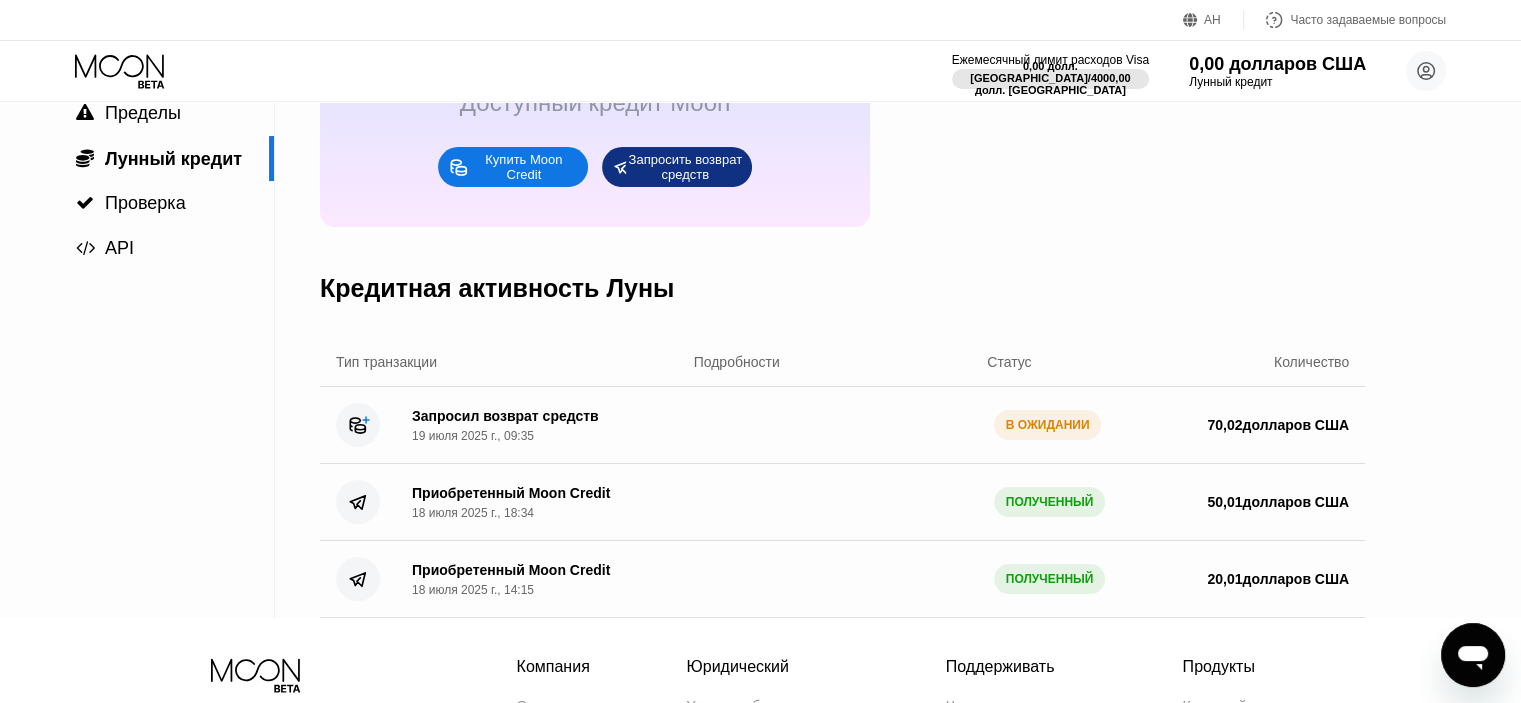 click on "0,00 долларов США Доступный кредит Moon Купить Moon Credit Запросить возврат средств" at bounding box center [842, 114] 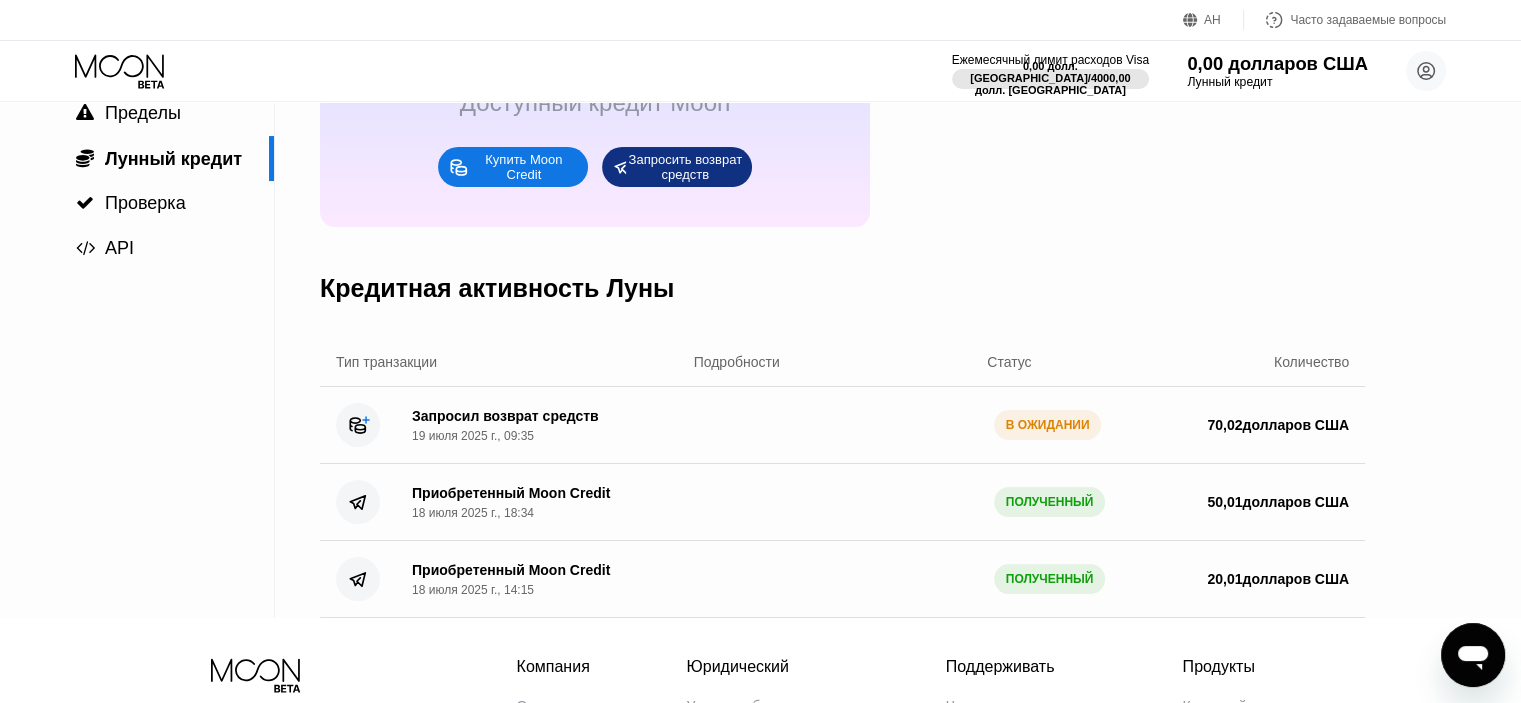 click on "0,00 долларов США" at bounding box center [1277, 63] 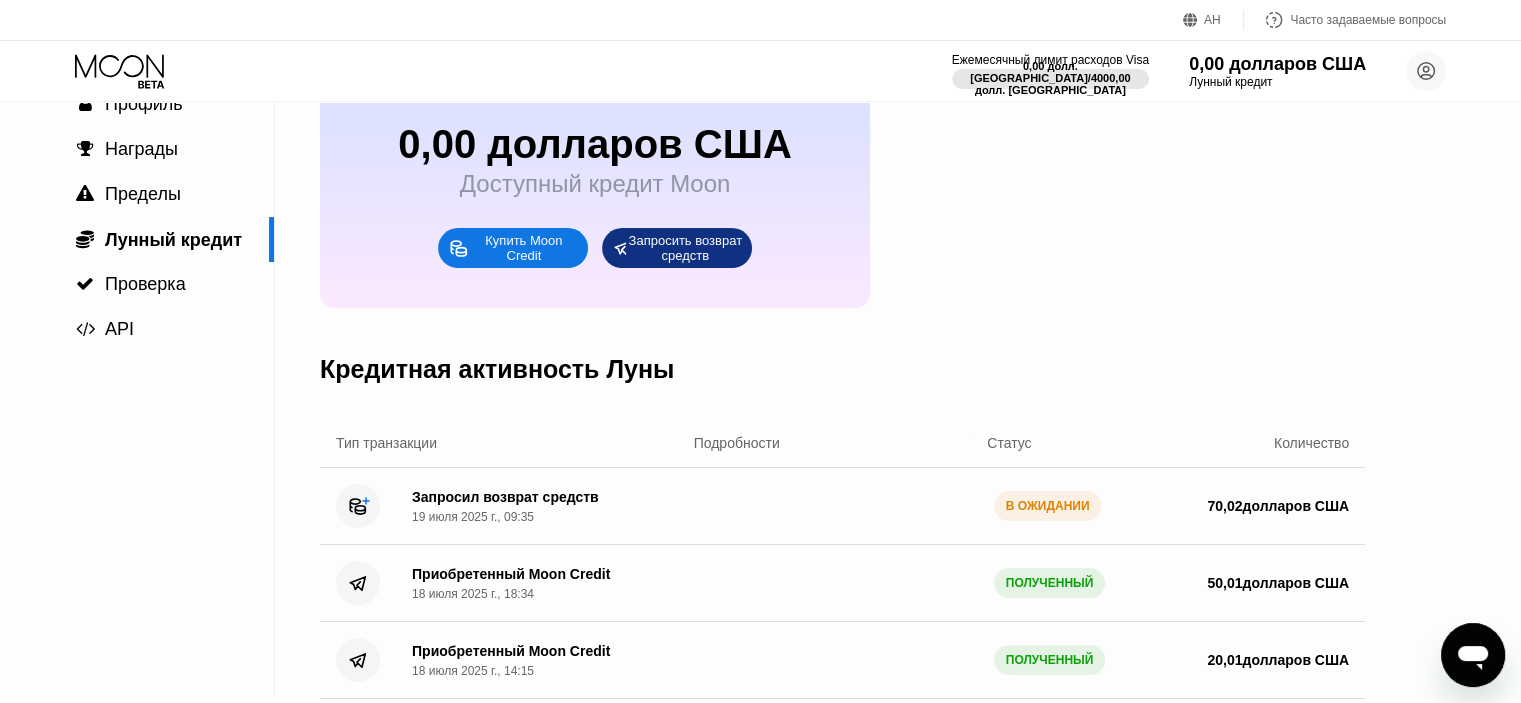 scroll, scrollTop: 0, scrollLeft: 0, axis: both 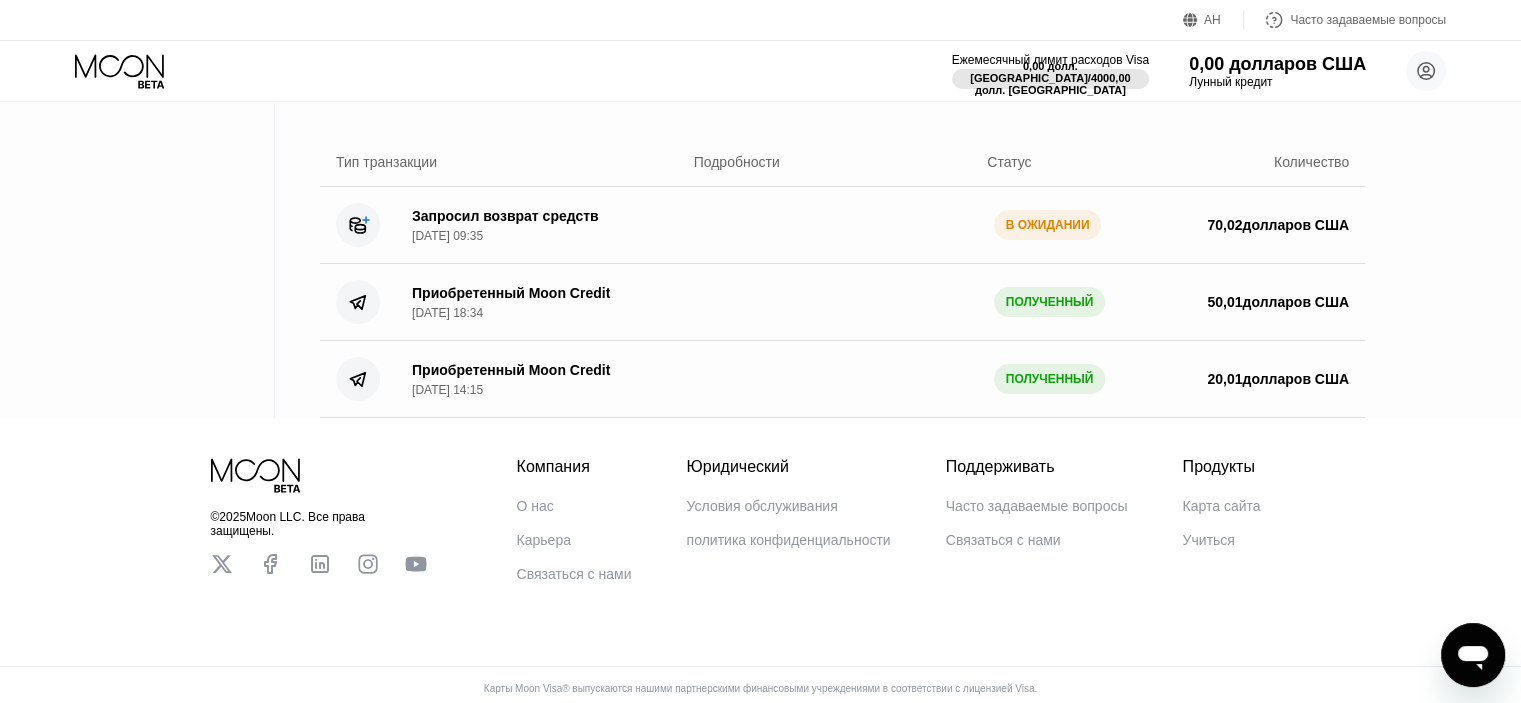 click on "Ежемесячный лимит расходов Visa 0,00 долл. США  /  4000,00 долл. США 0,00 долларов США Лунный кредит оки доки ekvatorperson@gmail.com  Дом Настройки Поддерживать Карьера О нас Выйти Политика конфиденциальности Условия" at bounding box center (760, 71) 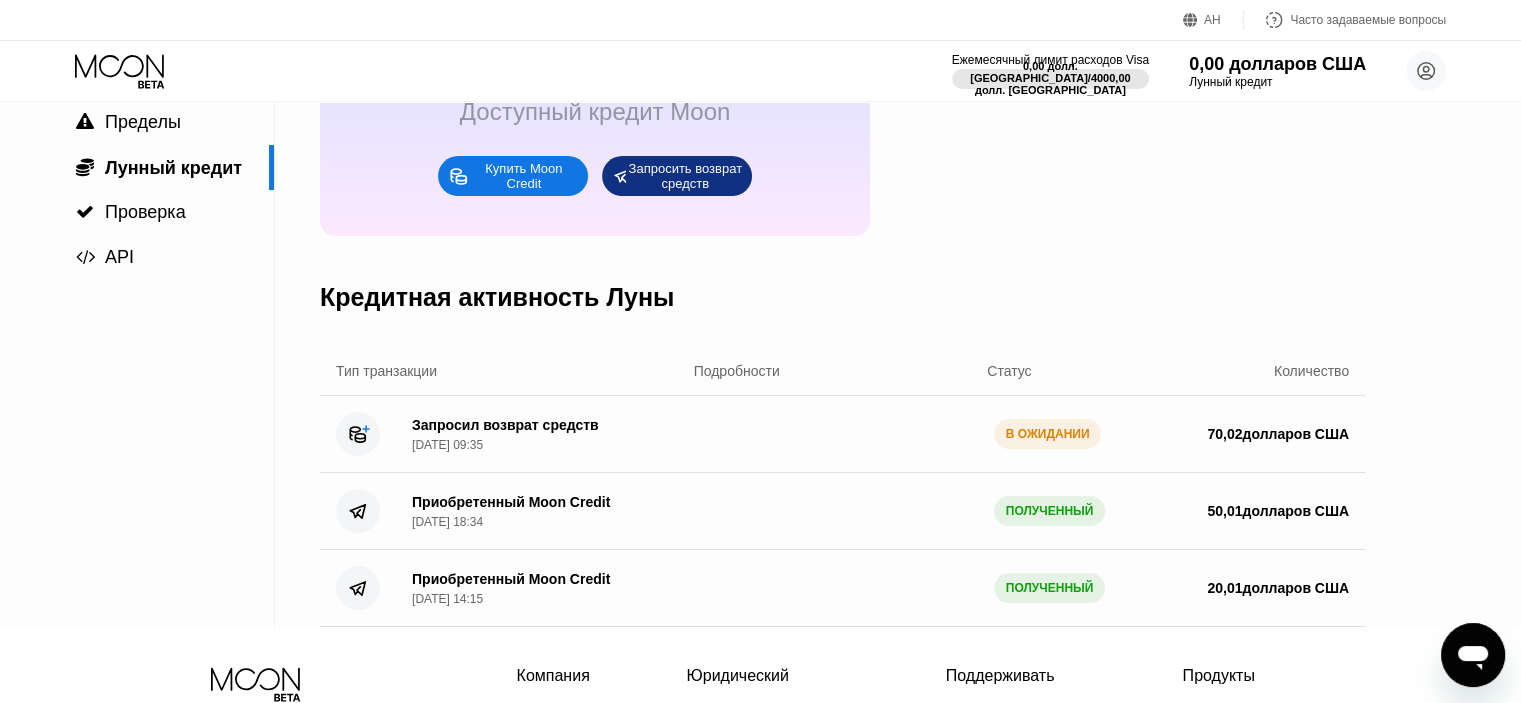 scroll, scrollTop: 243, scrollLeft: 0, axis: vertical 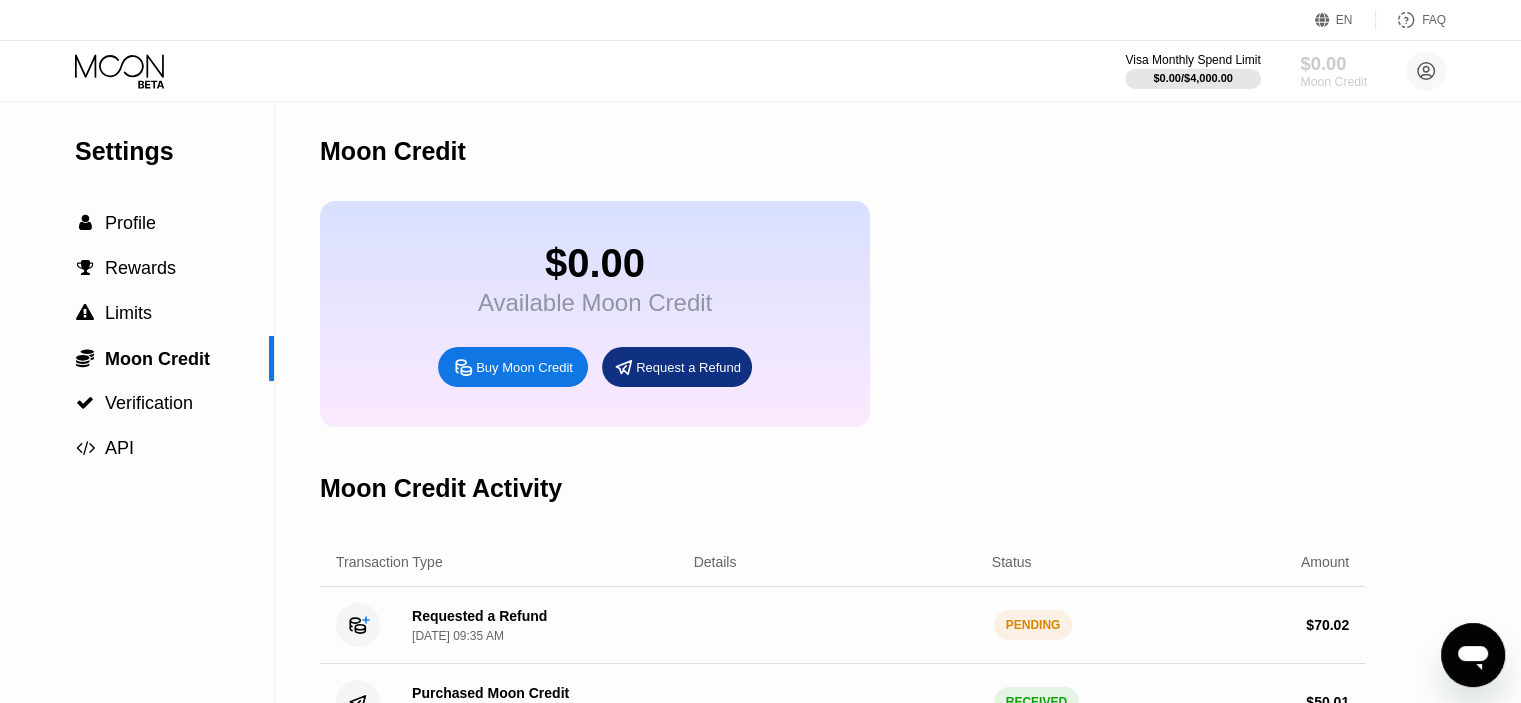 click on "$0.00" at bounding box center (1333, 63) 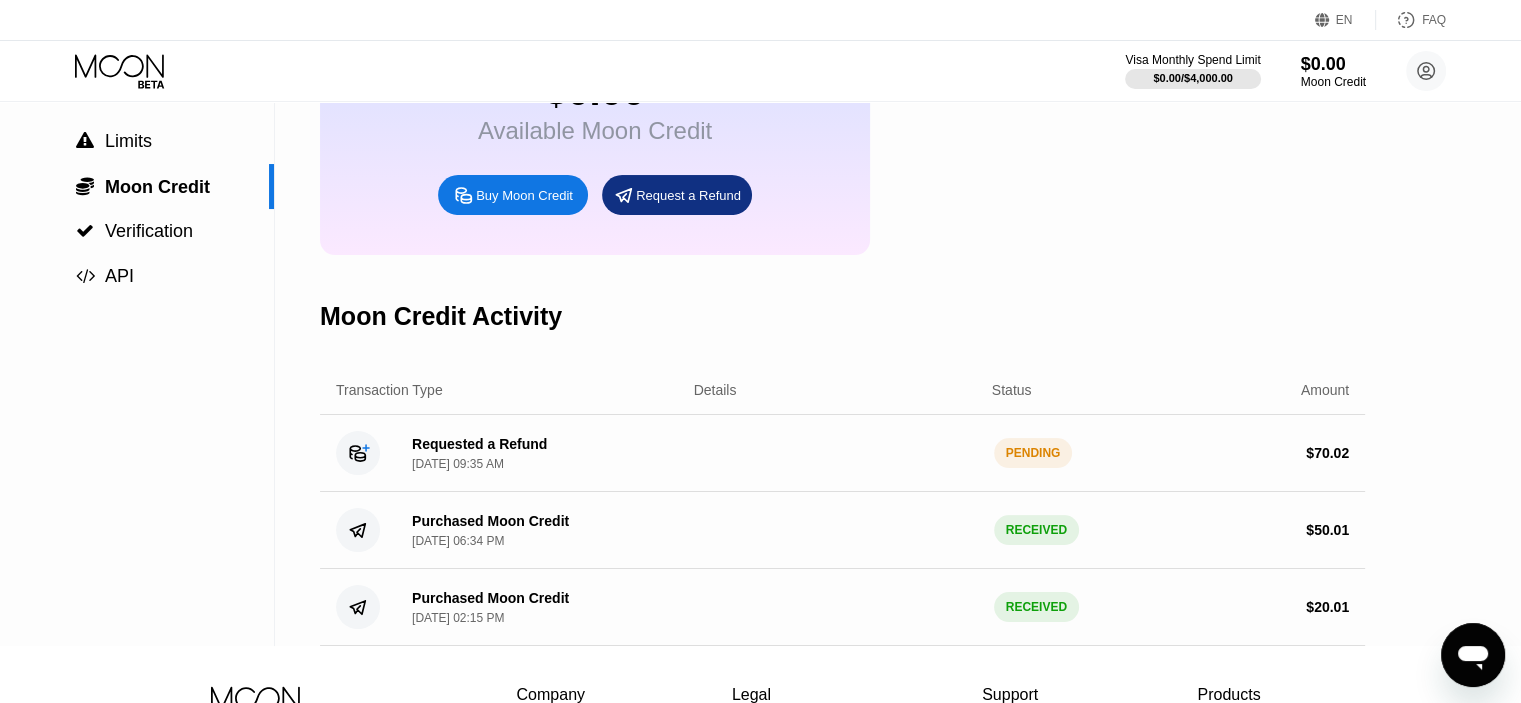 scroll, scrollTop: 200, scrollLeft: 0, axis: vertical 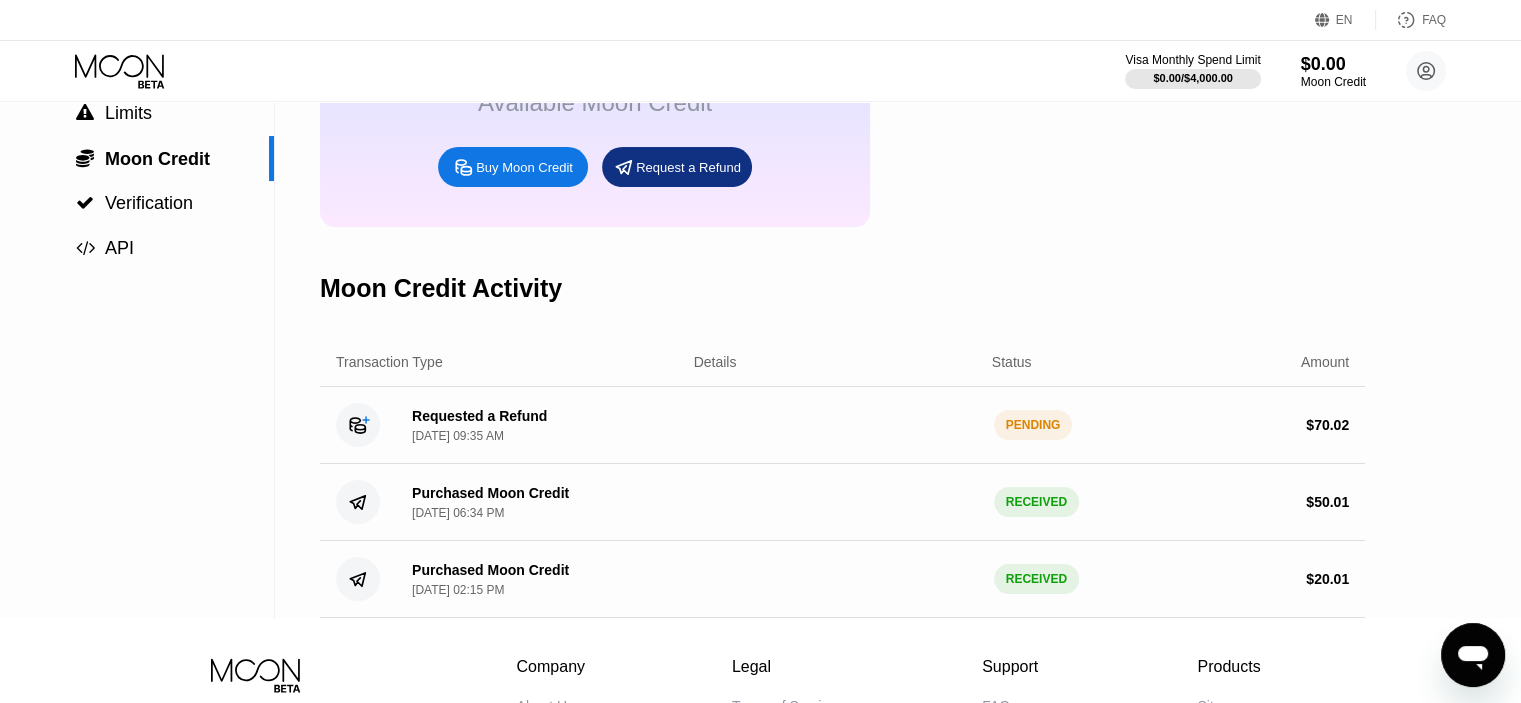 drag, startPoint x: 1056, startPoint y: 449, endPoint x: 1000, endPoint y: 438, distance: 57.070133 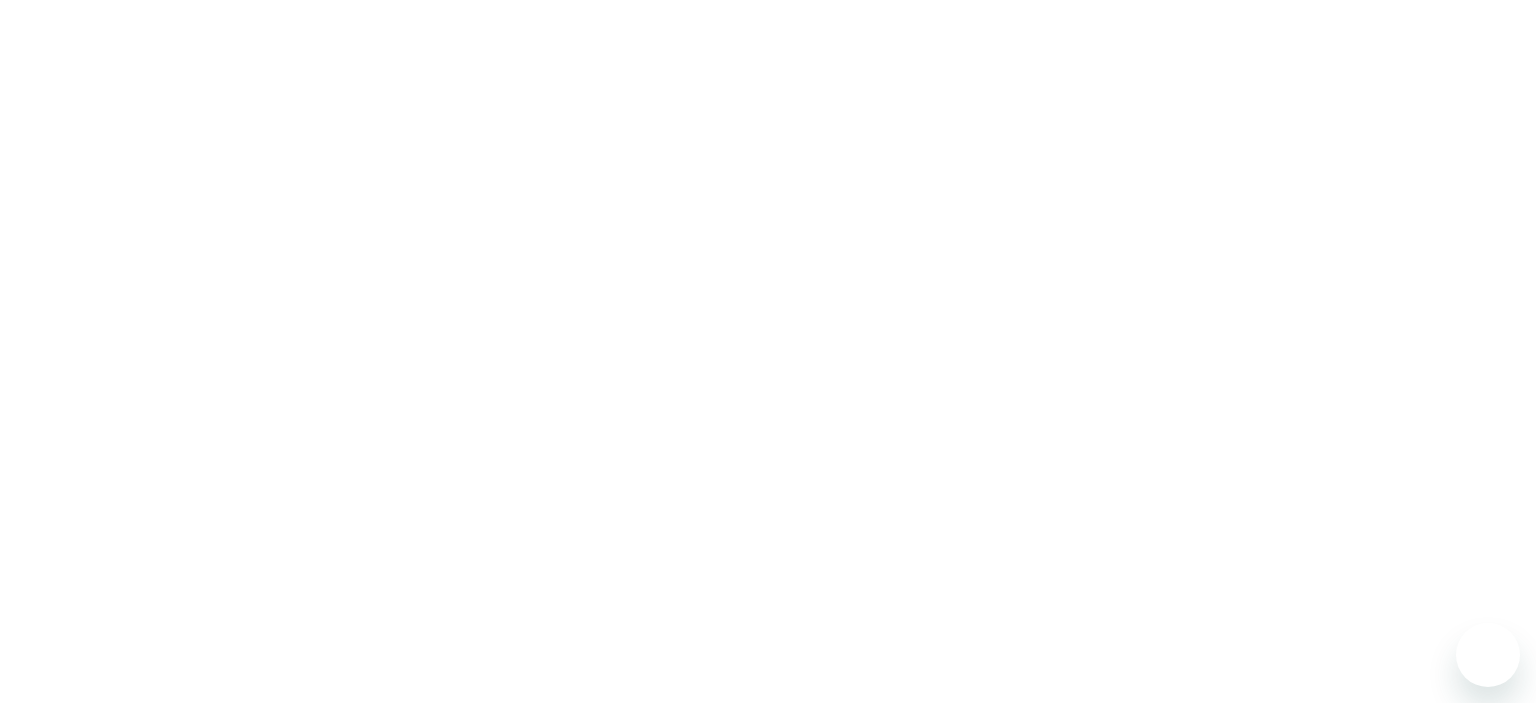 scroll, scrollTop: 0, scrollLeft: 0, axis: both 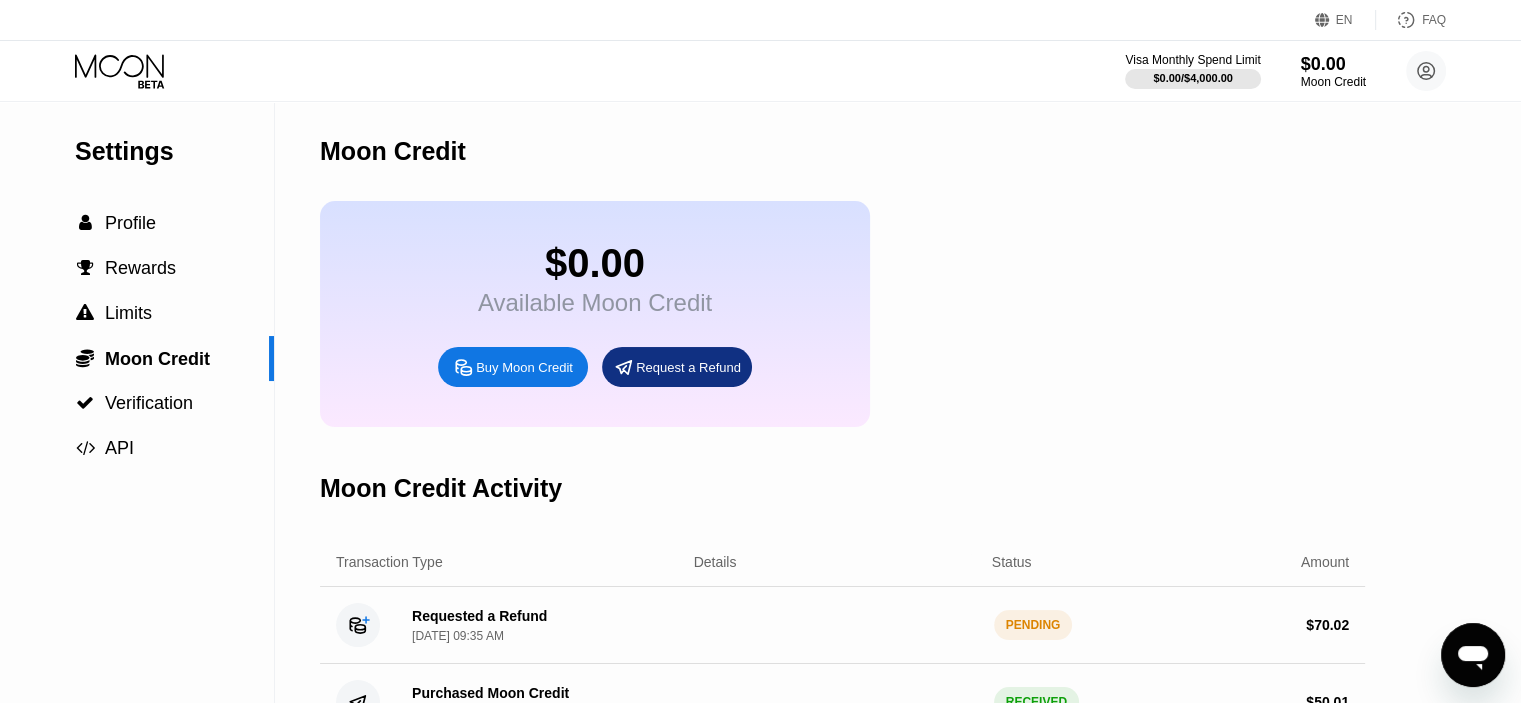 click 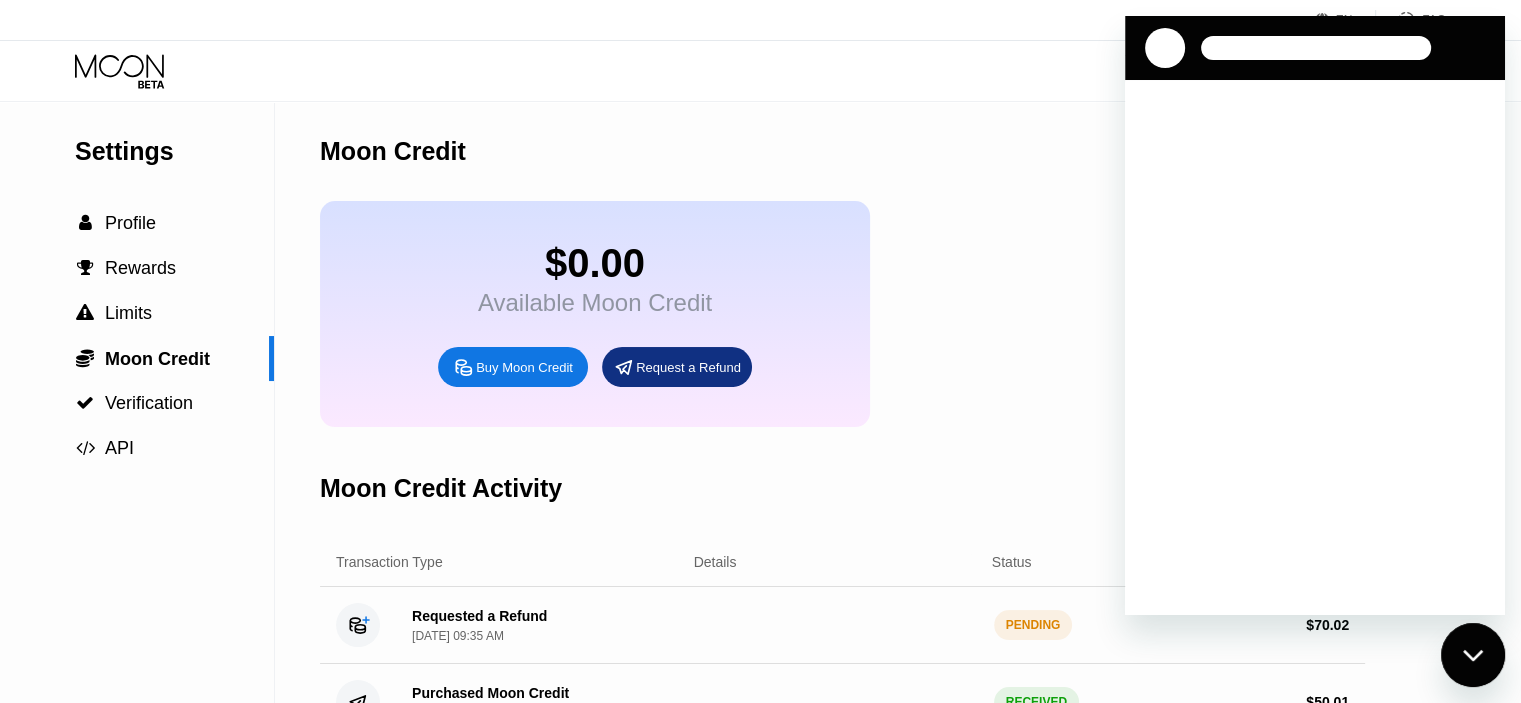 scroll, scrollTop: 0, scrollLeft: 0, axis: both 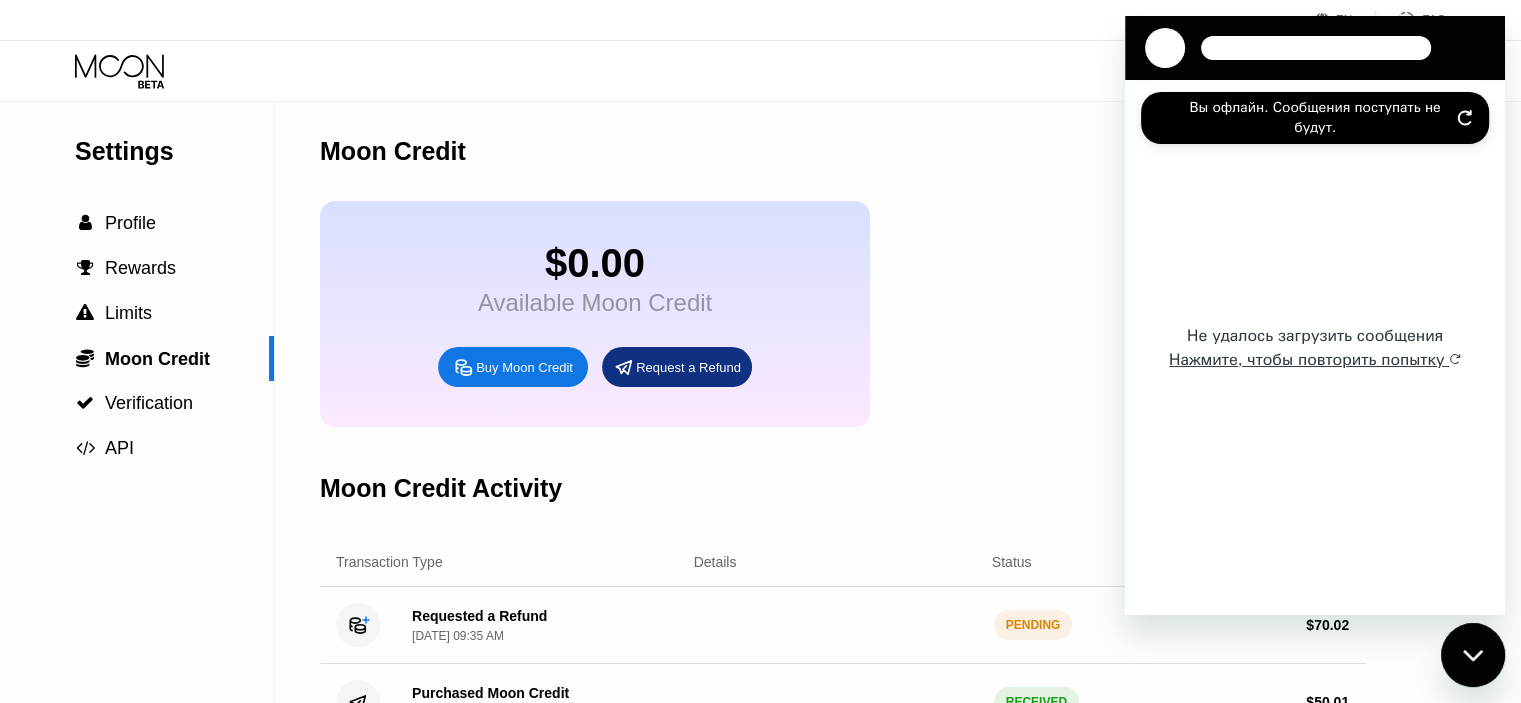 click at bounding box center [1473, 655] 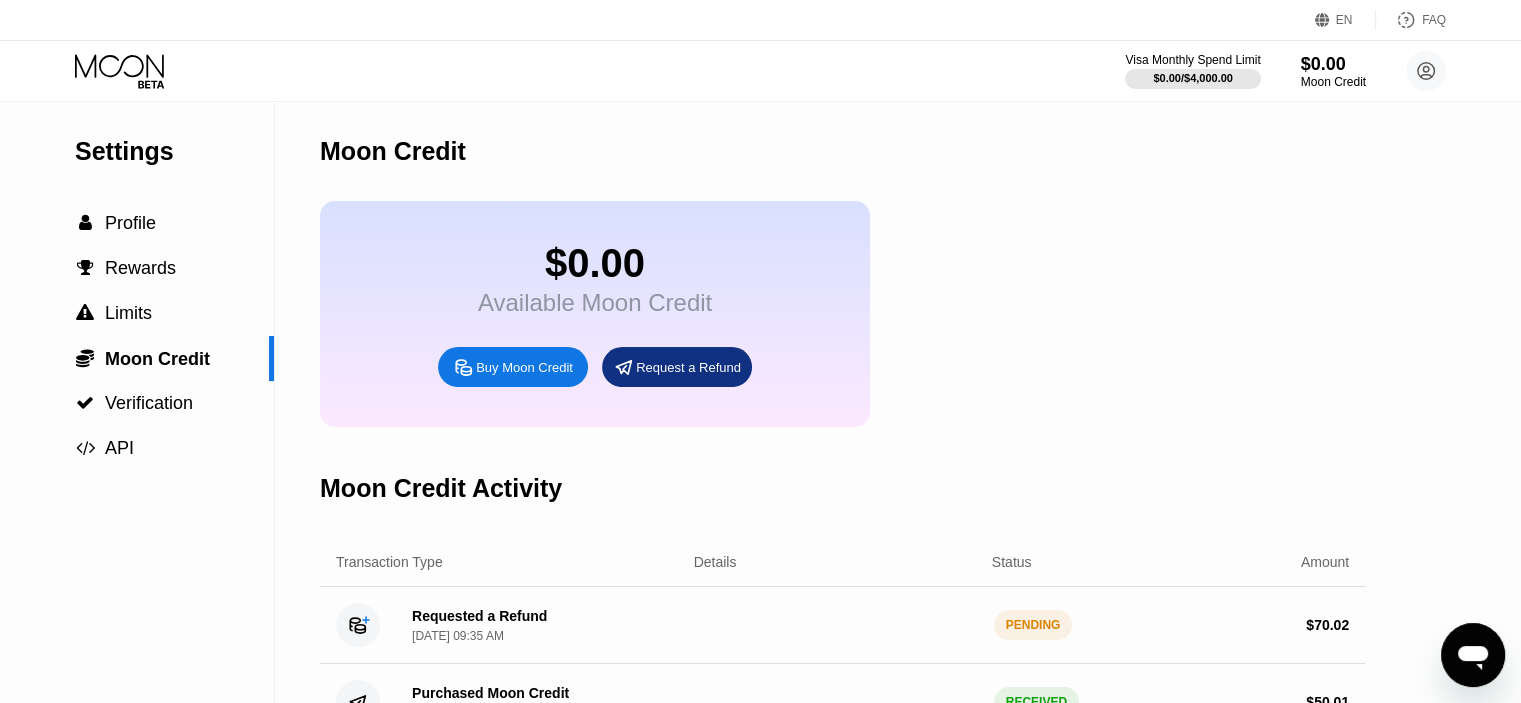 click 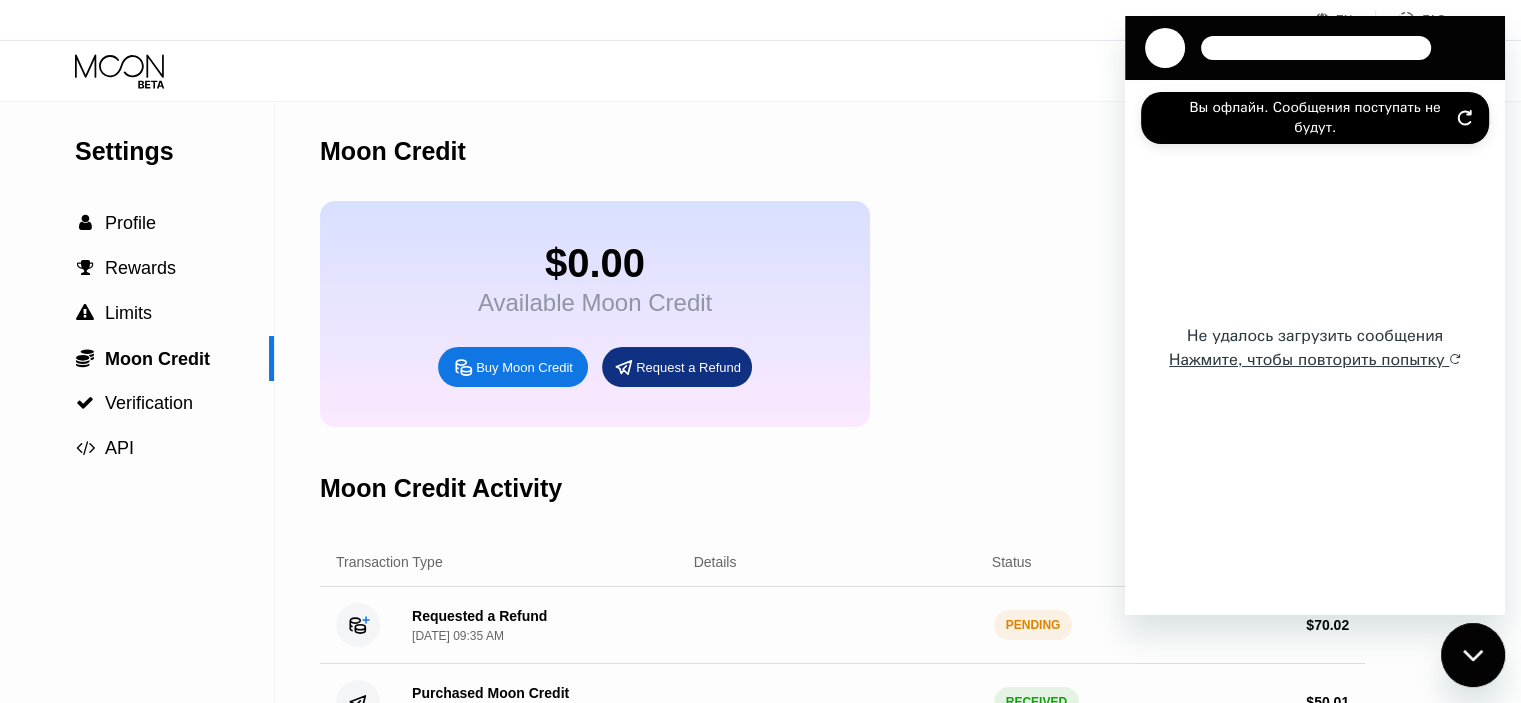 click on "Вы офлайн. Сообщения поступать не будут." at bounding box center (1315, 118) 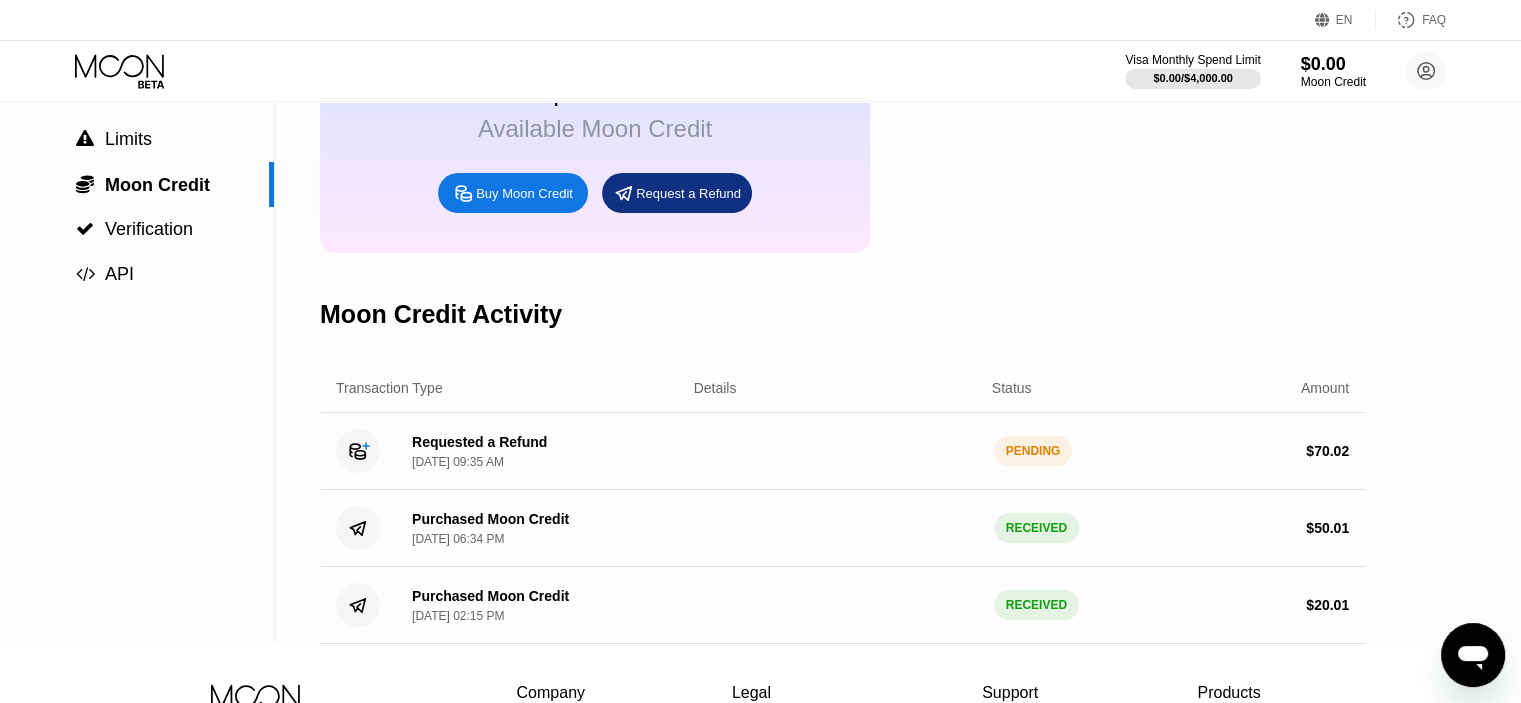 scroll, scrollTop: 200, scrollLeft: 0, axis: vertical 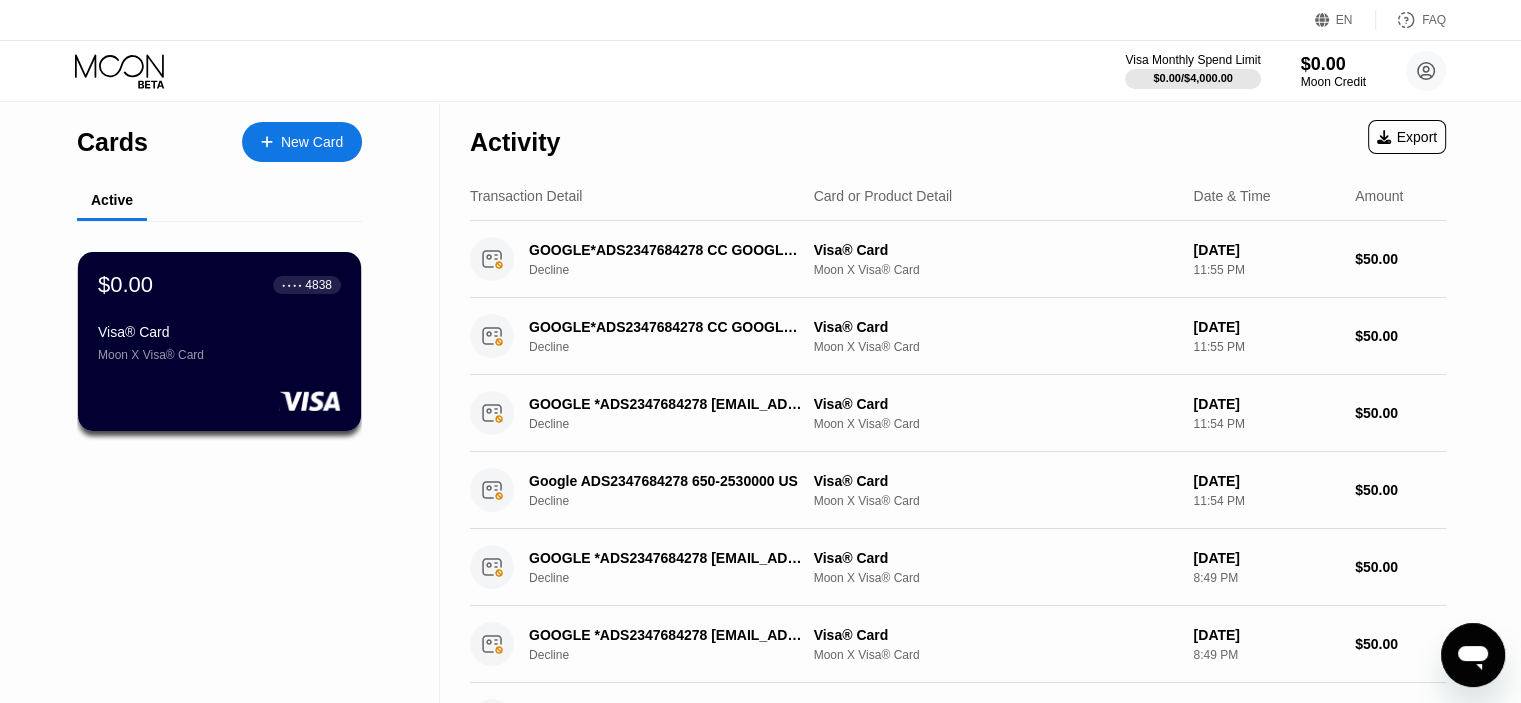 click on "Activity Export" at bounding box center [958, 137] 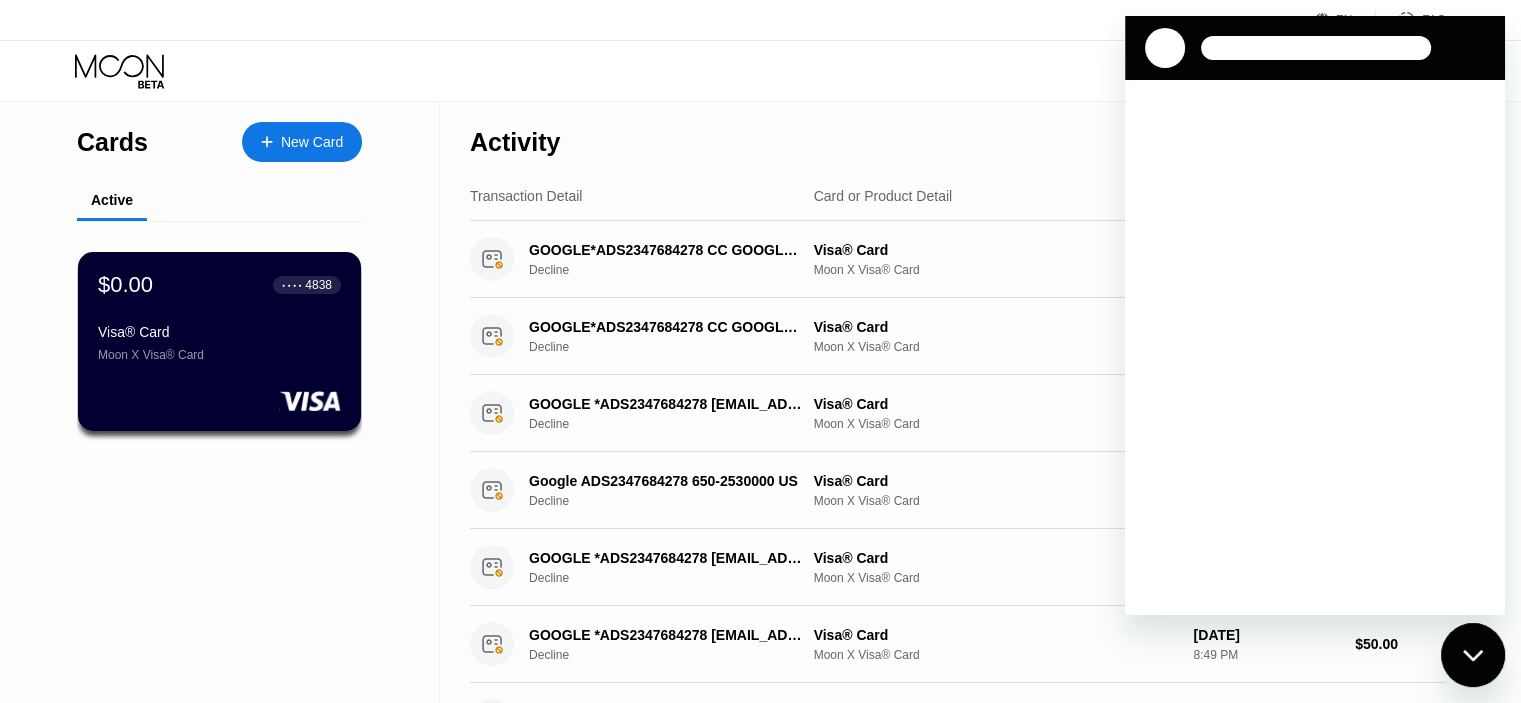 scroll, scrollTop: 0, scrollLeft: 0, axis: both 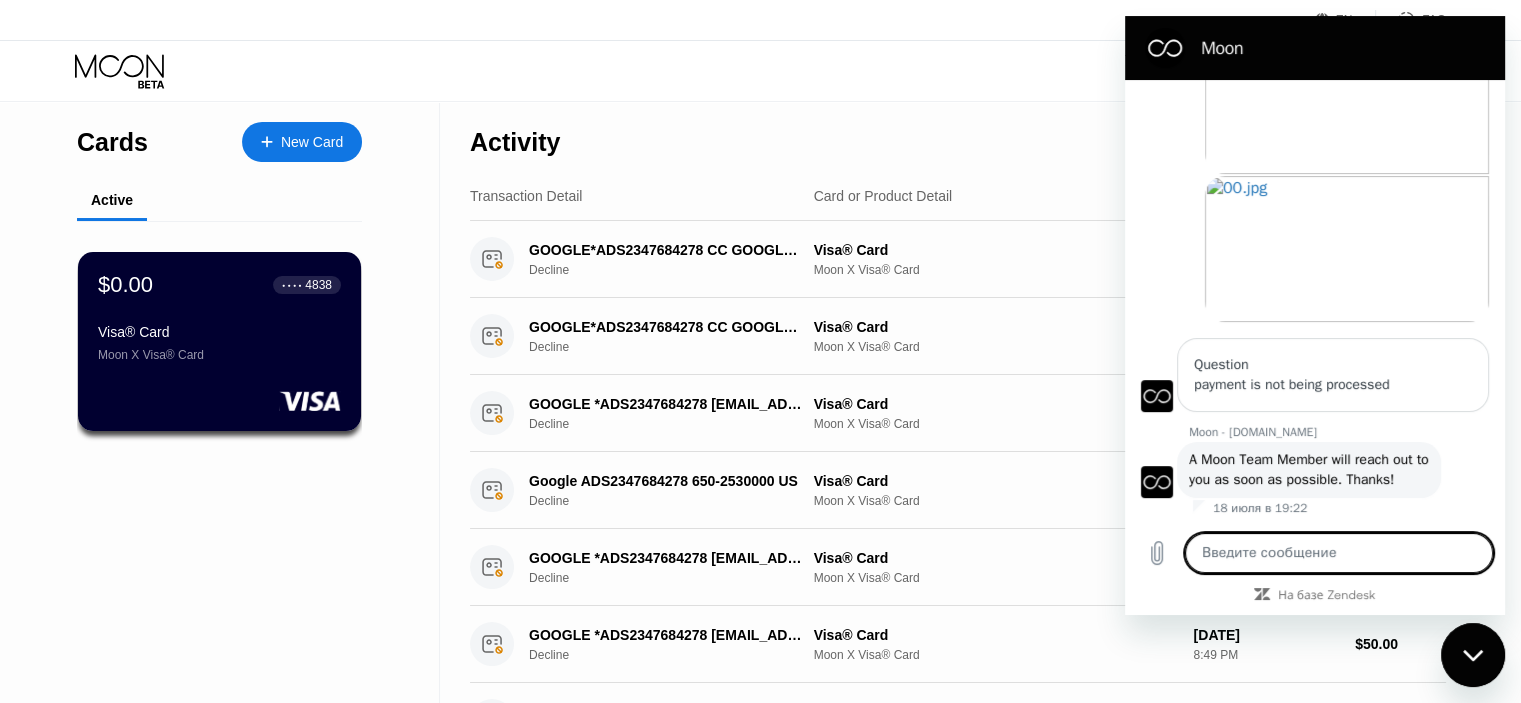 click 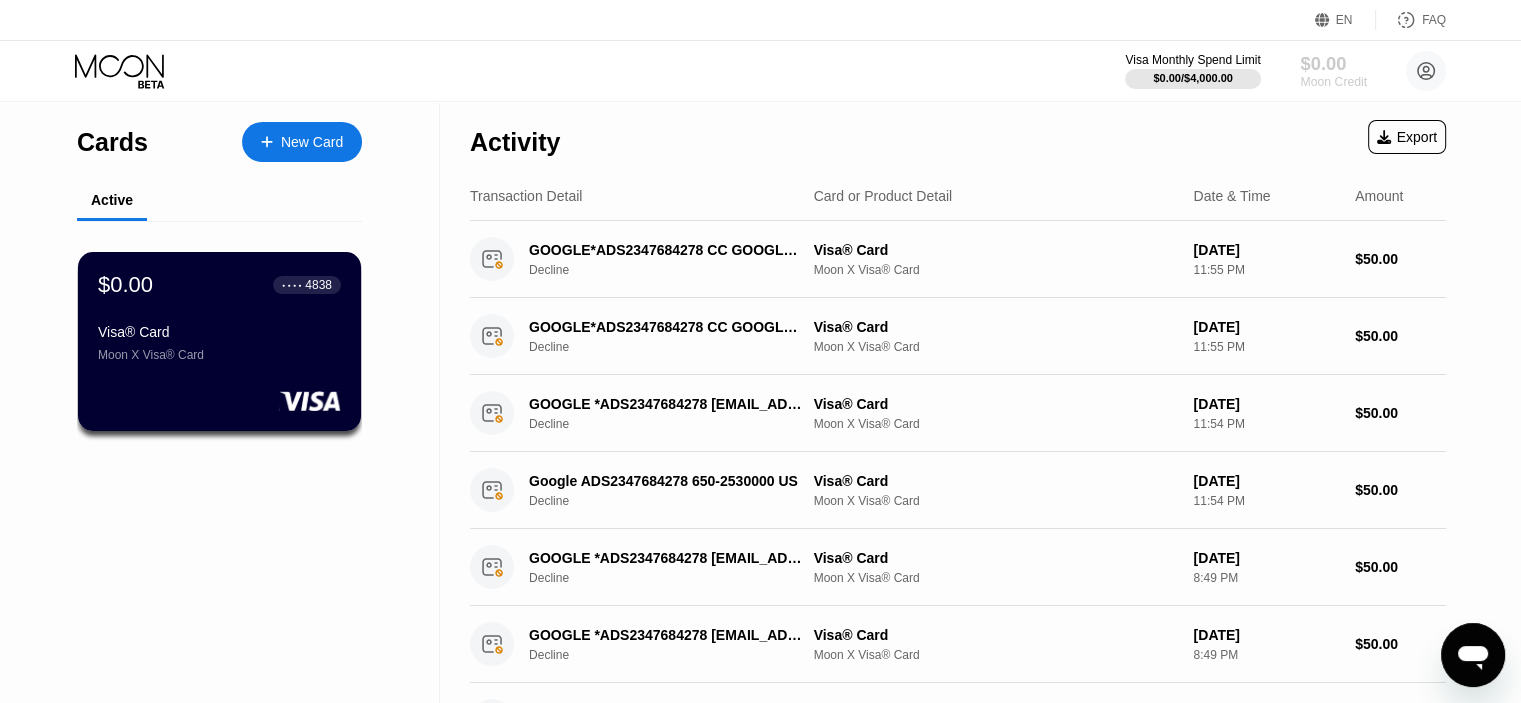 click on "$0.00" at bounding box center [1333, 63] 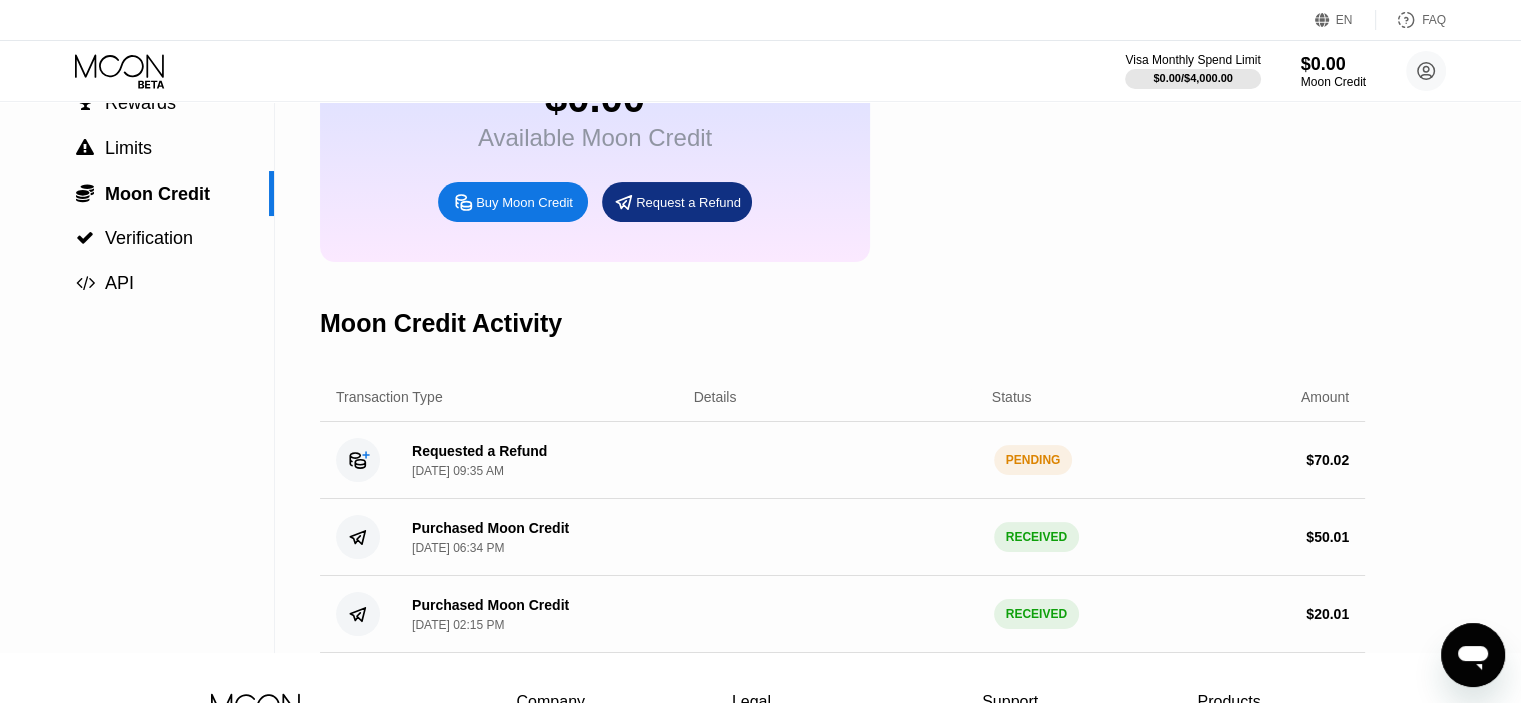 scroll, scrollTop: 200, scrollLeft: 0, axis: vertical 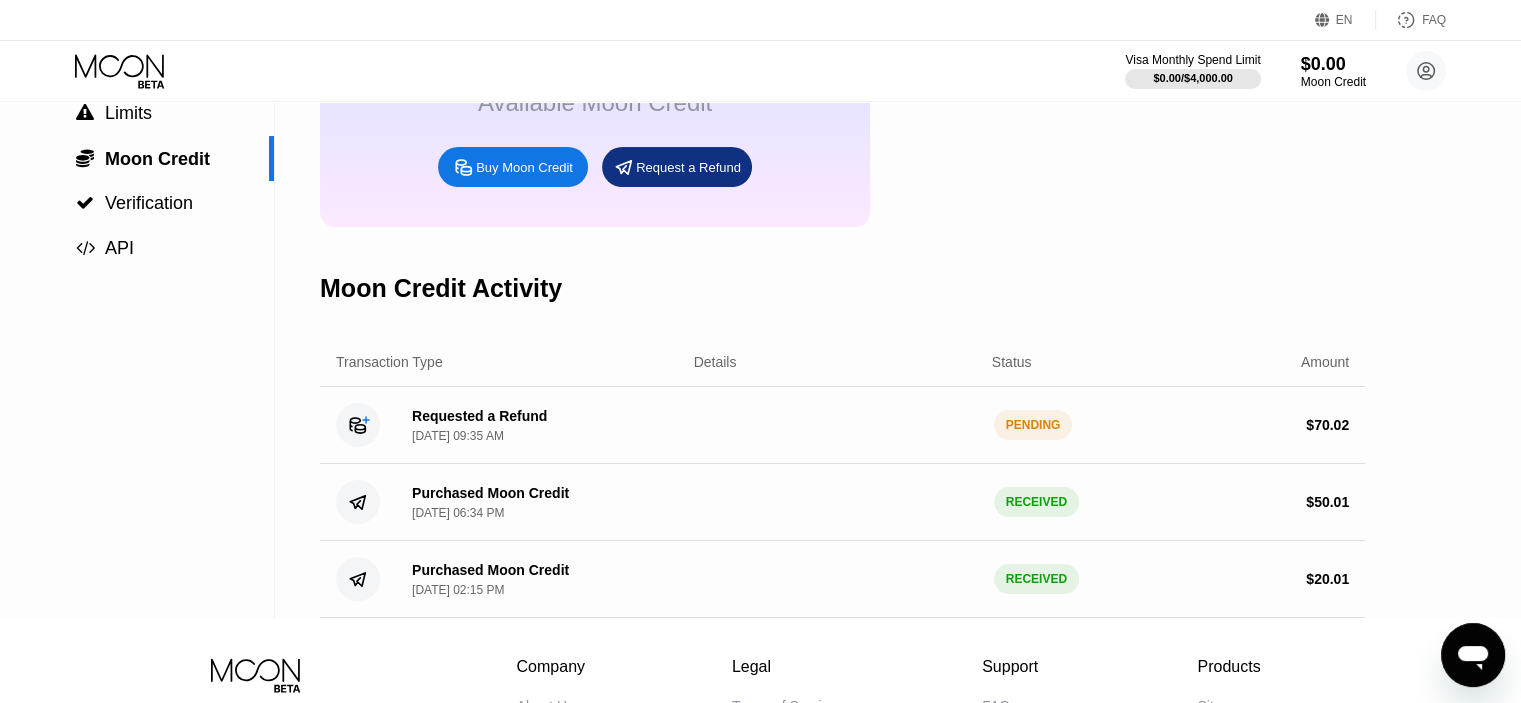 click 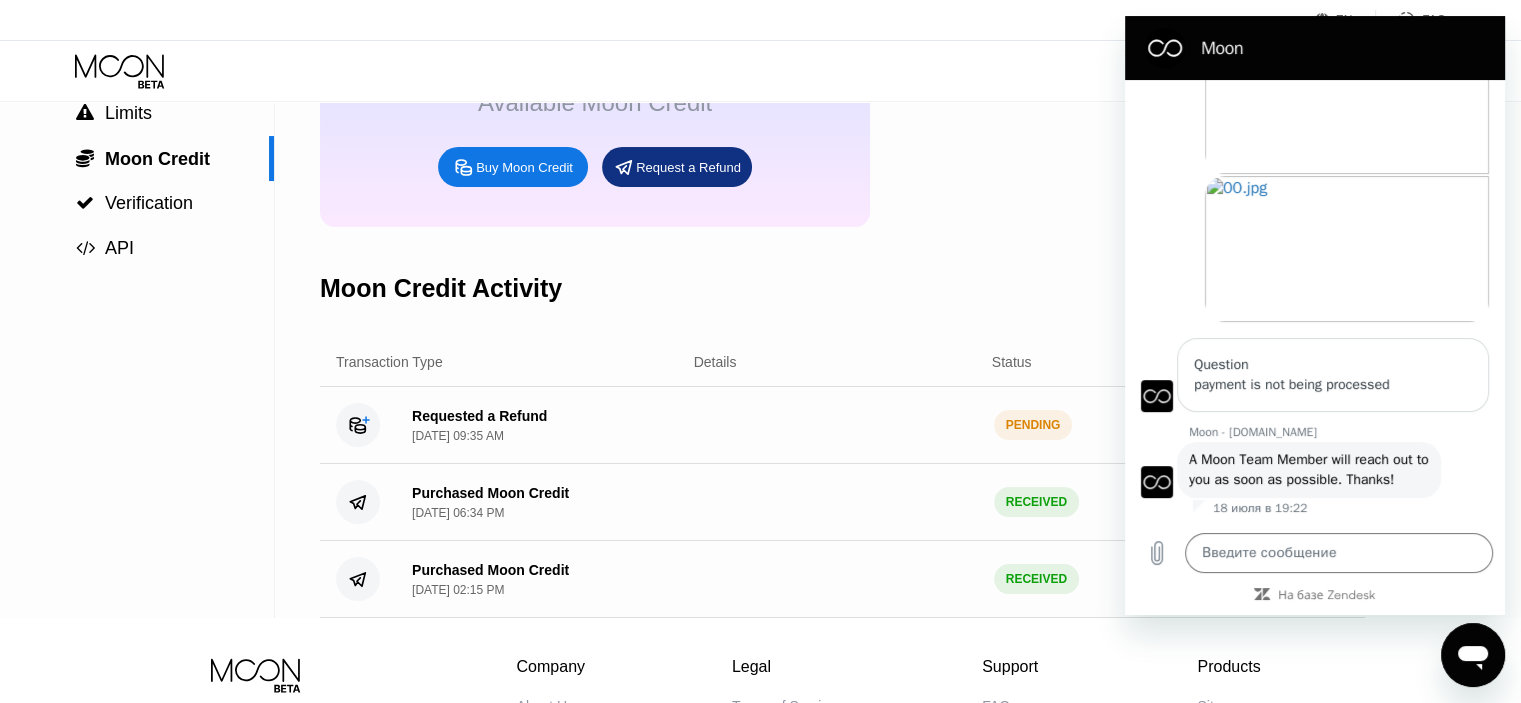 scroll, scrollTop: 0, scrollLeft: 0, axis: both 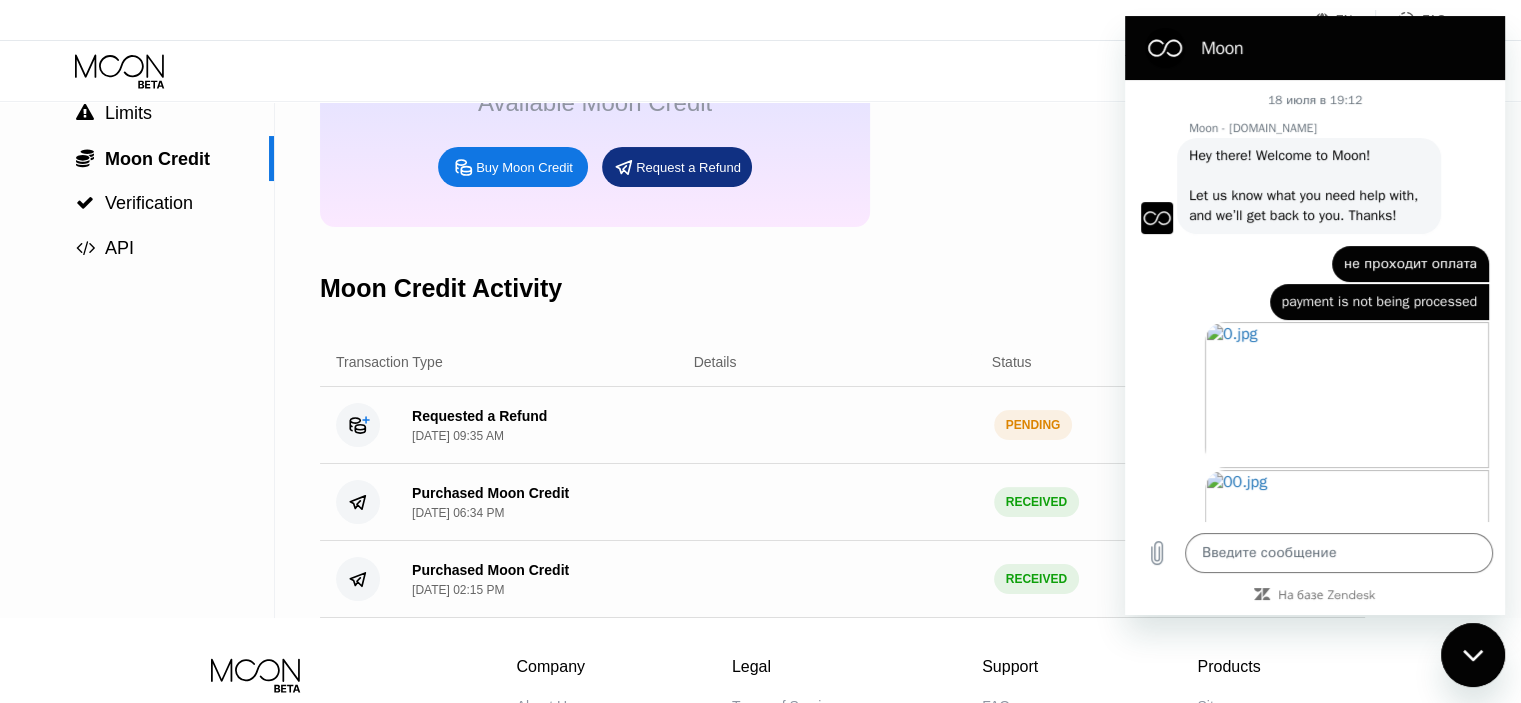 click on "EN Language Select an item Save FAQ" at bounding box center (760, 20) 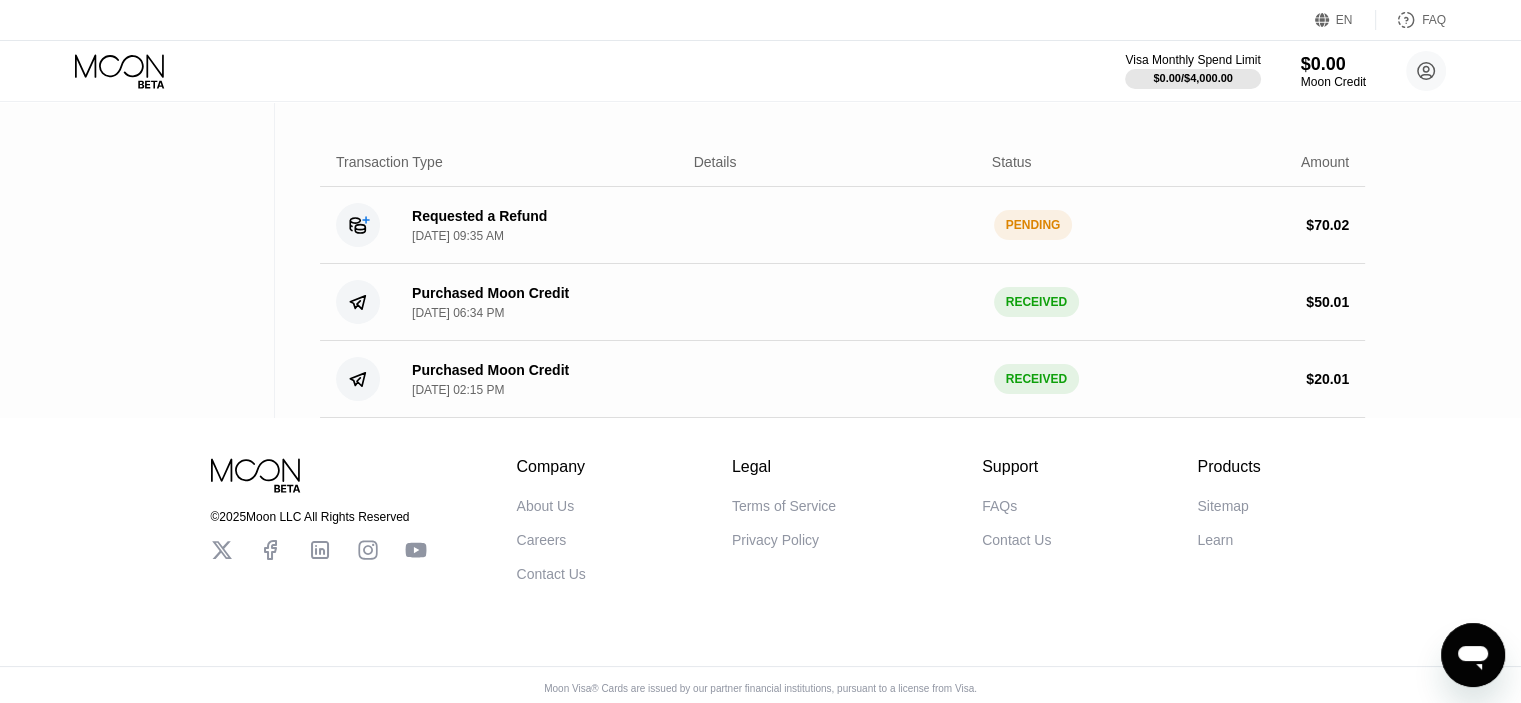 scroll, scrollTop: 0, scrollLeft: 0, axis: both 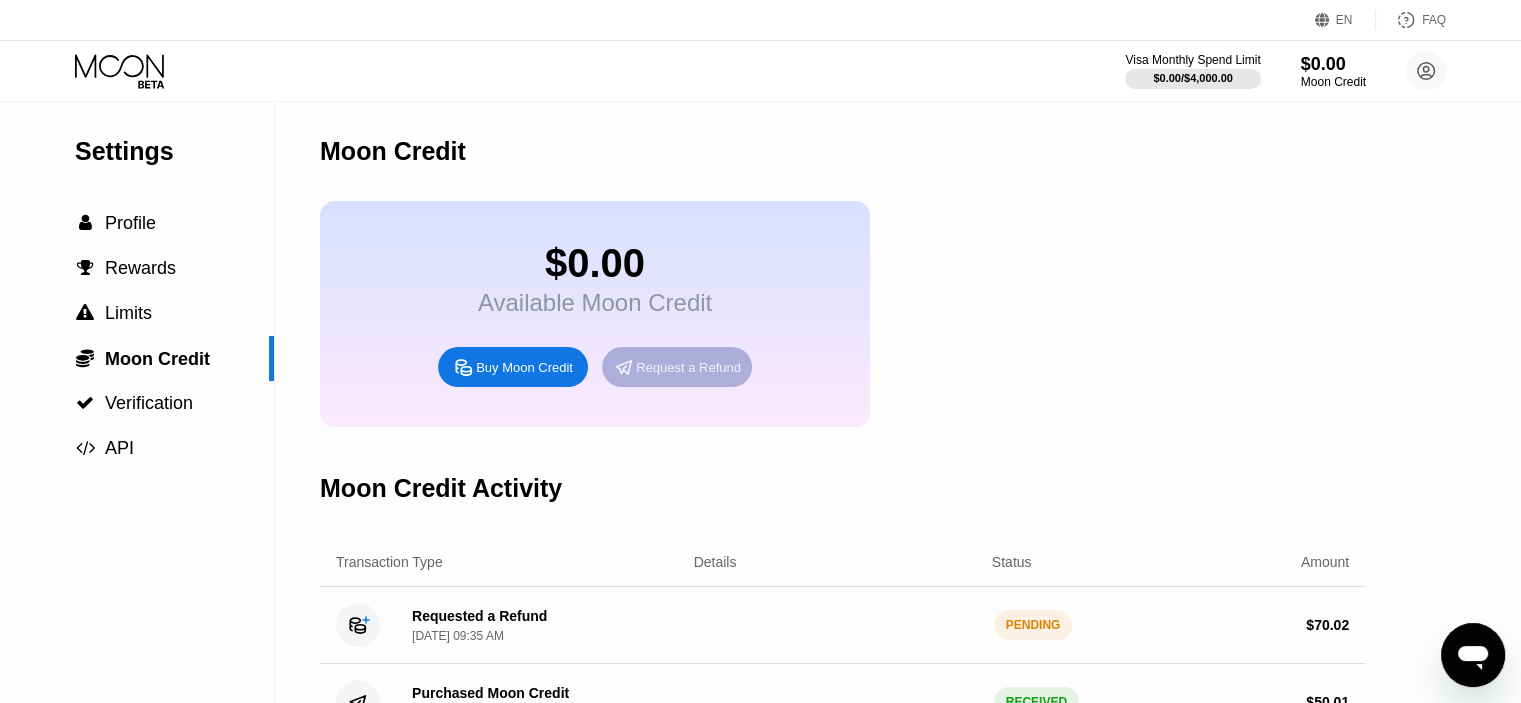 click on "Request a Refund" at bounding box center (688, 367) 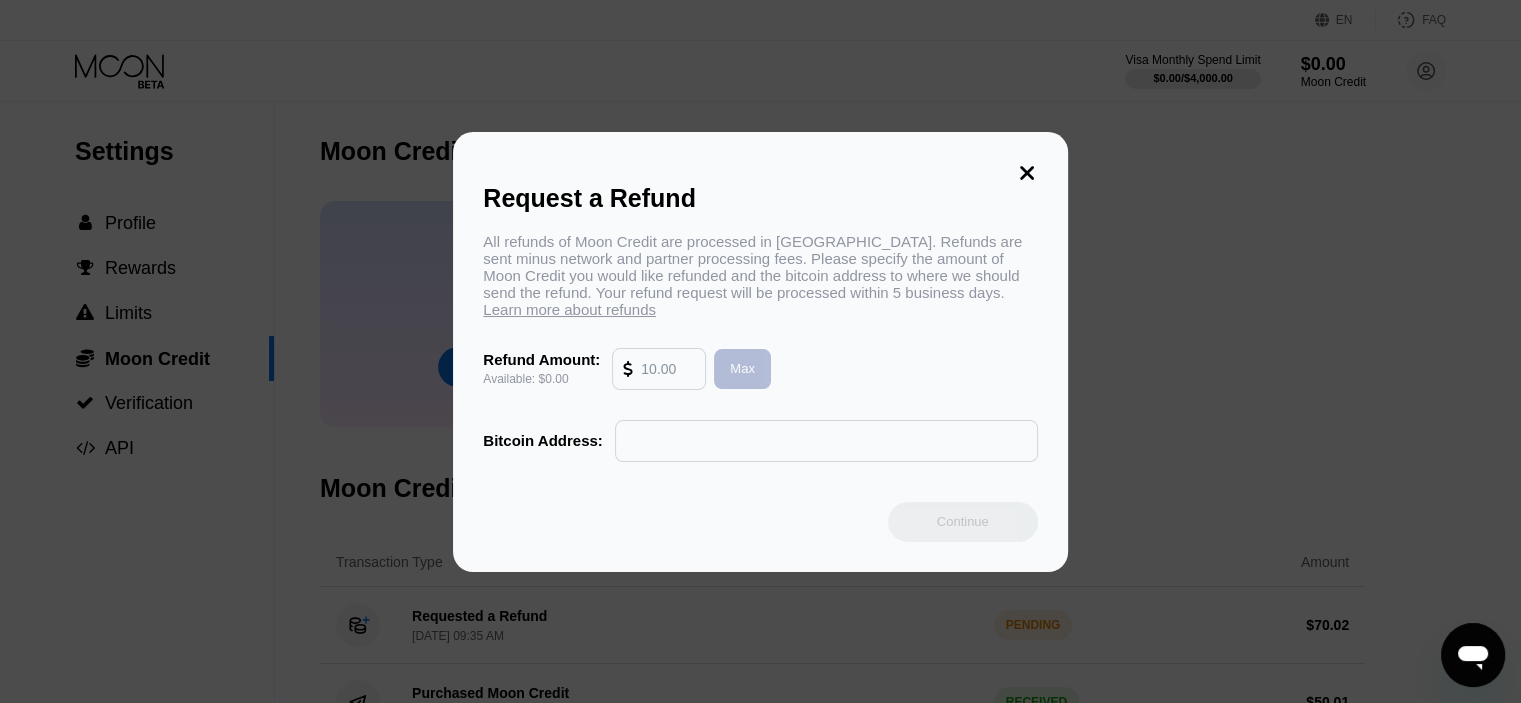 click on "Max" at bounding box center (742, 368) 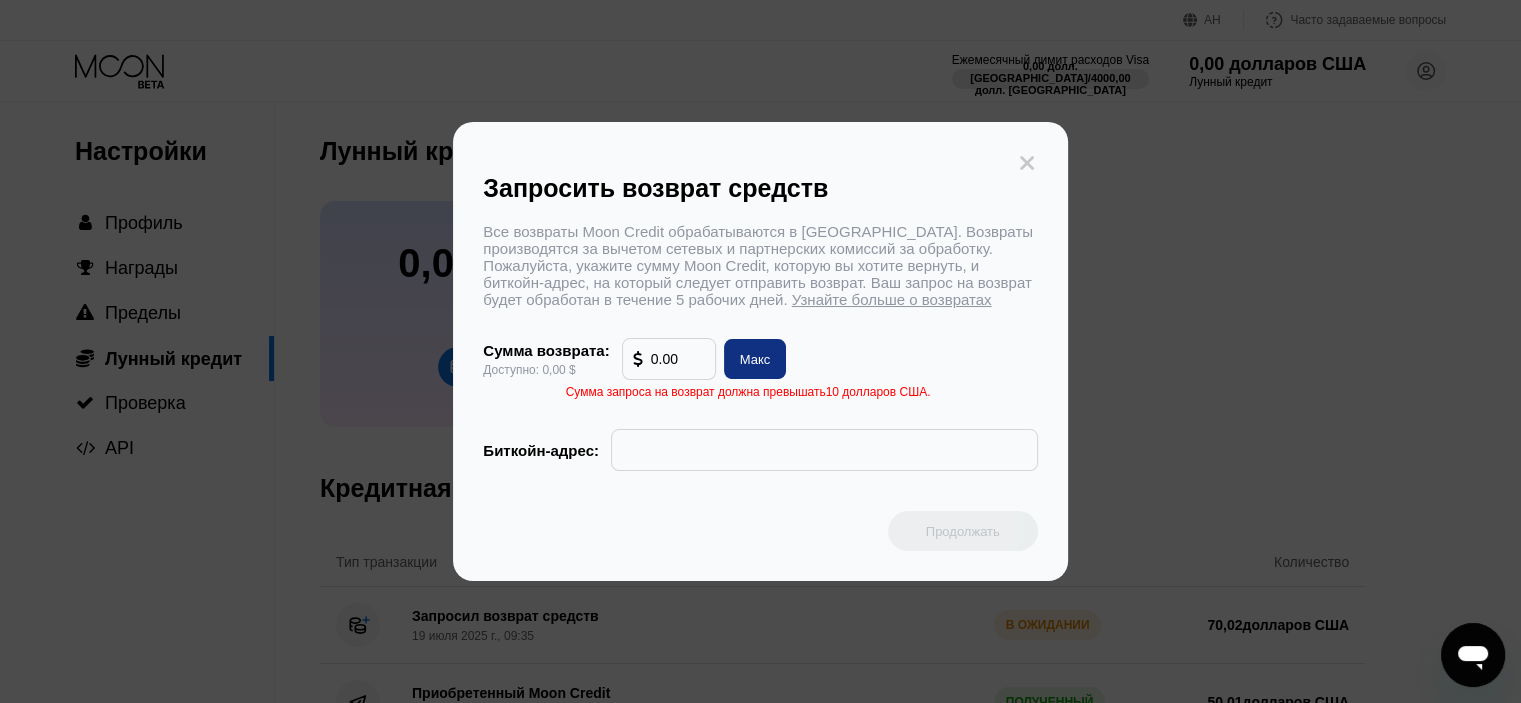 click 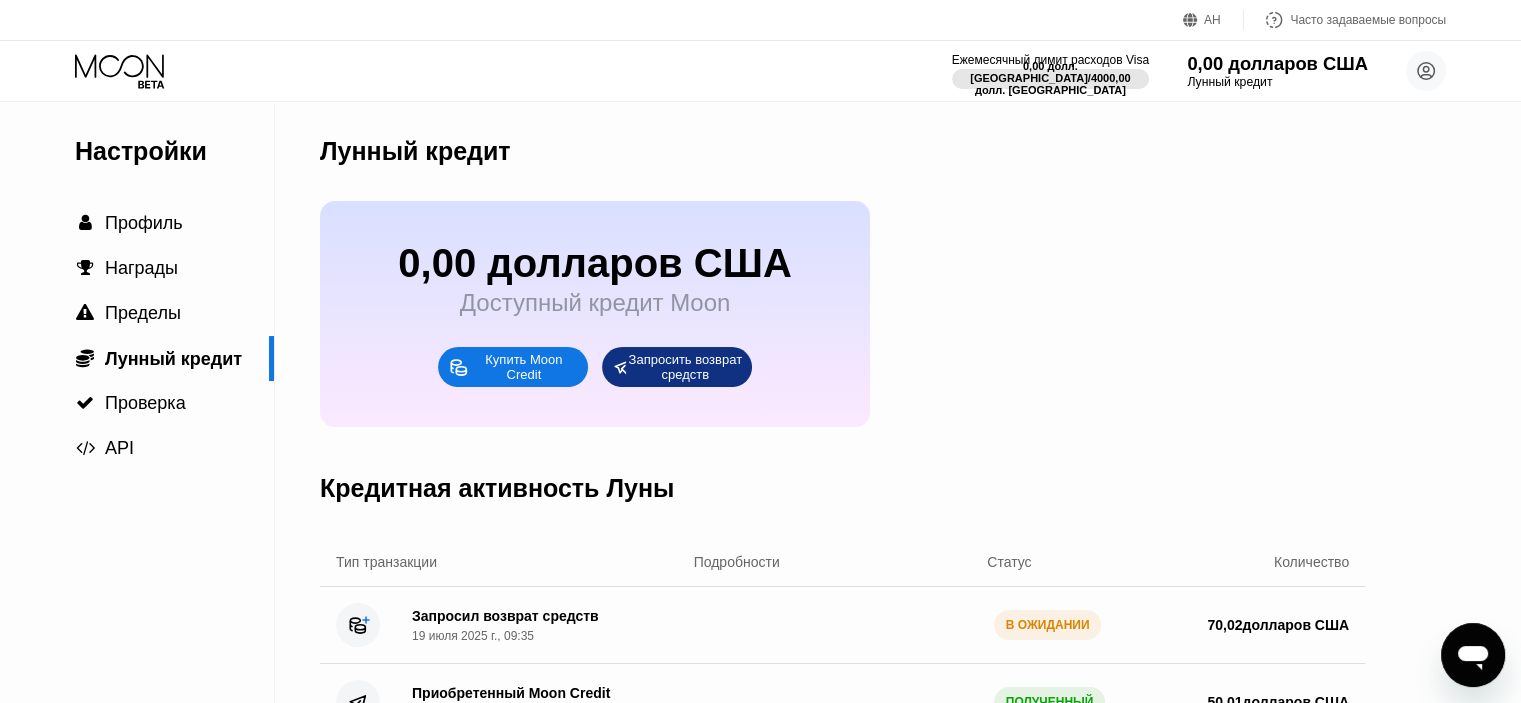 click on "0,00 долларов США" at bounding box center [1277, 63] 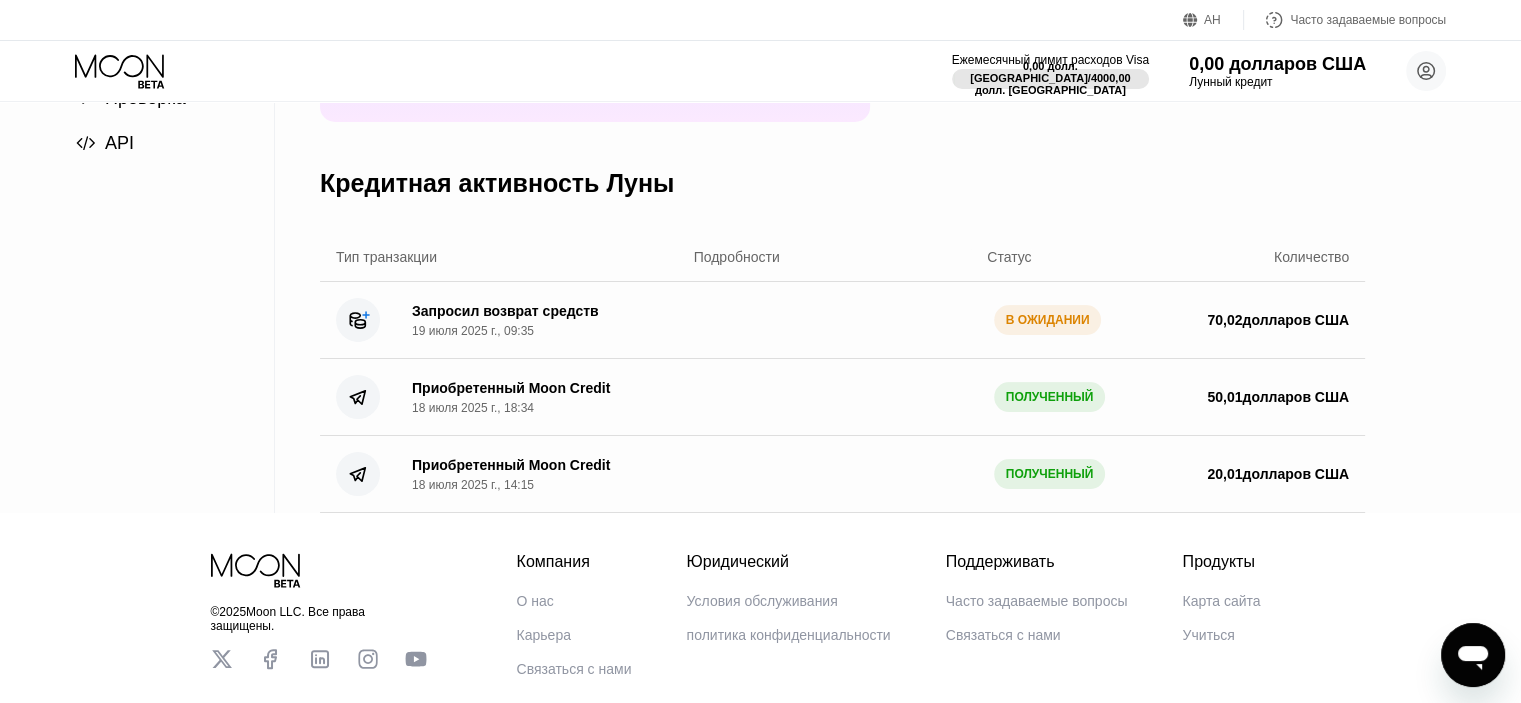 scroll, scrollTop: 400, scrollLeft: 0, axis: vertical 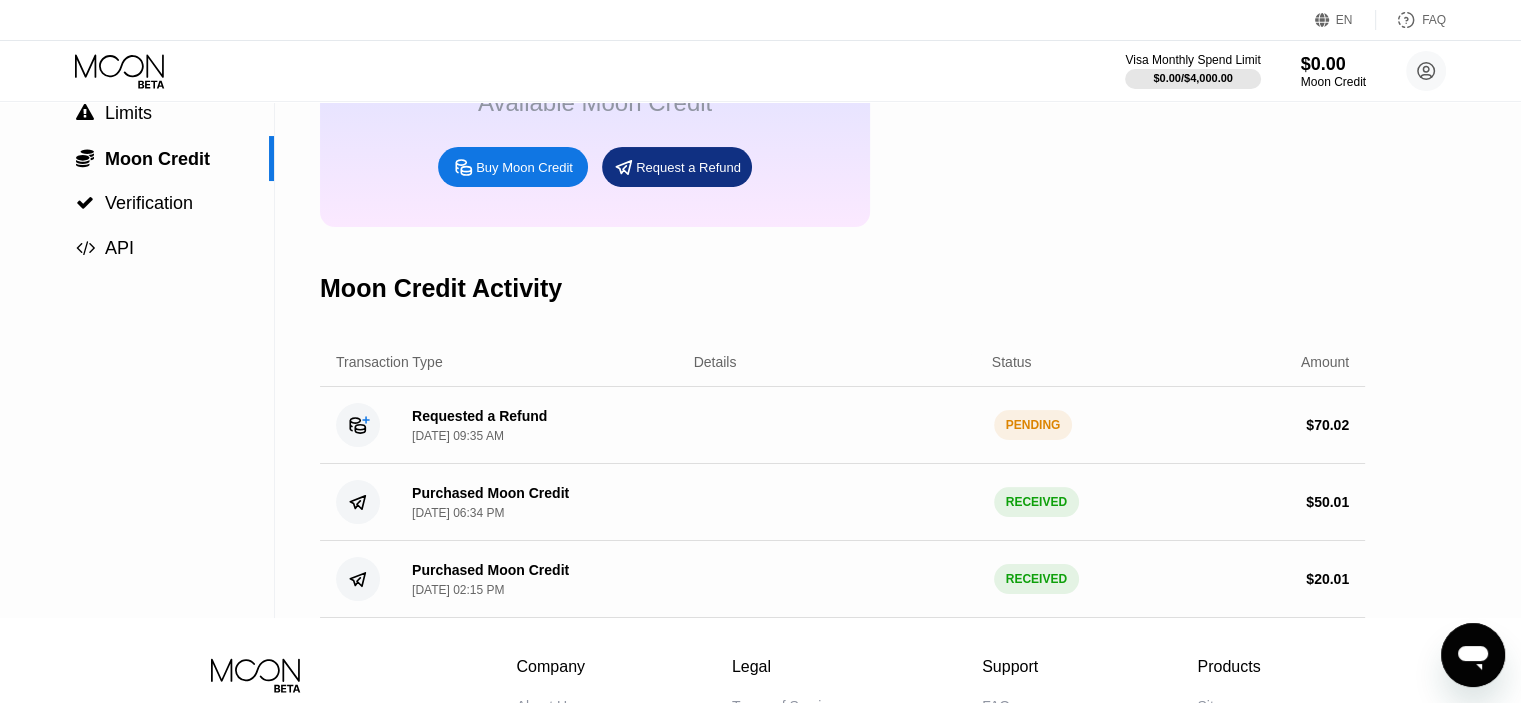 click 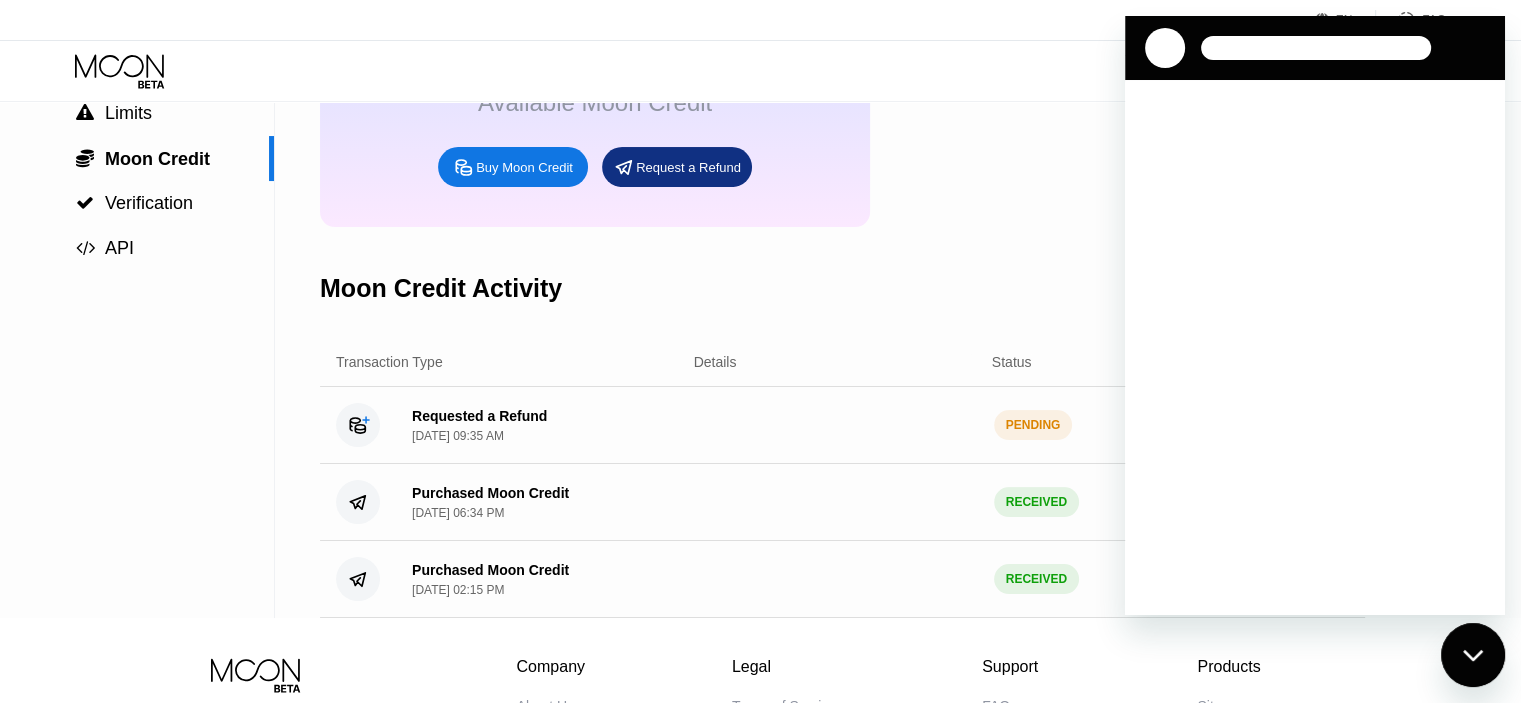 scroll, scrollTop: 0, scrollLeft: 0, axis: both 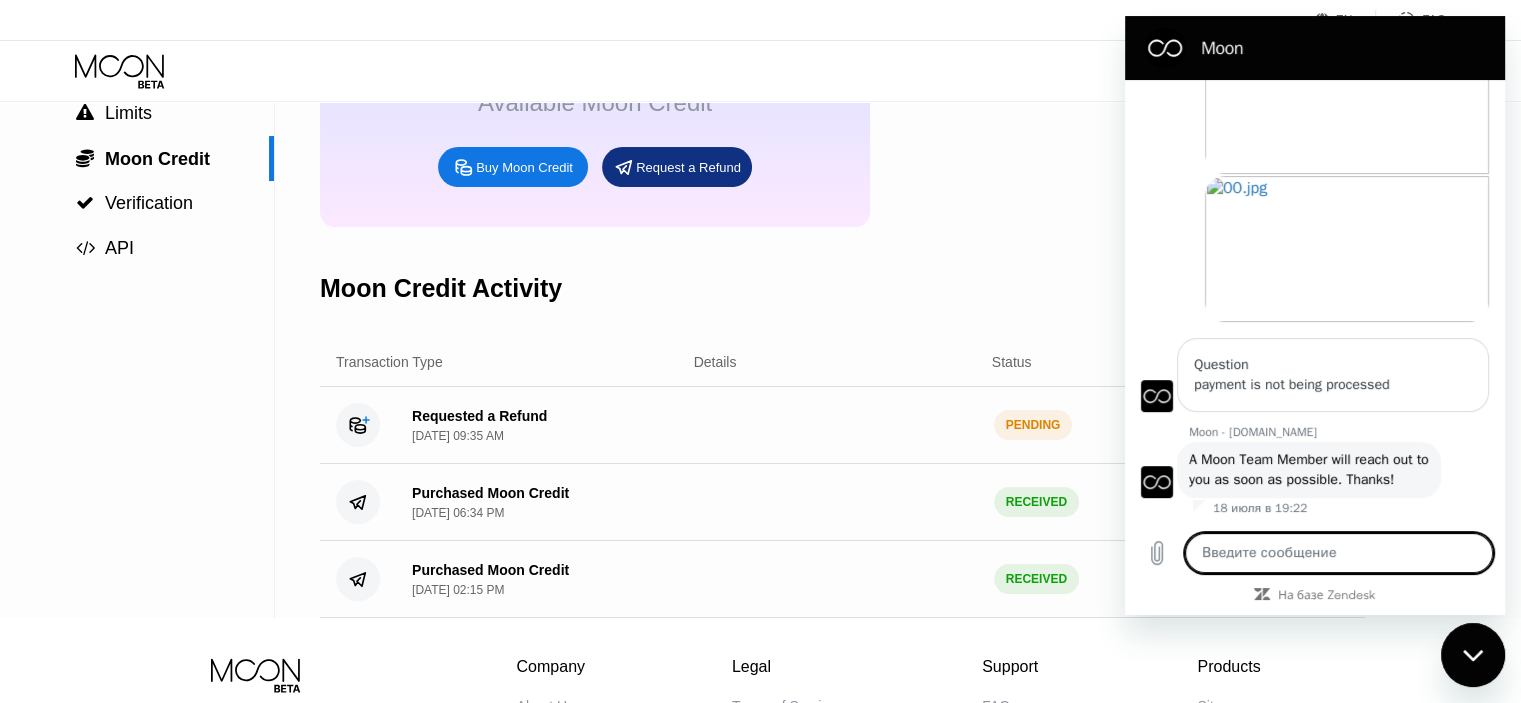 click on "$0.00 Available Moon Credit Buy Moon Credit Request a Refund" at bounding box center [842, 114] 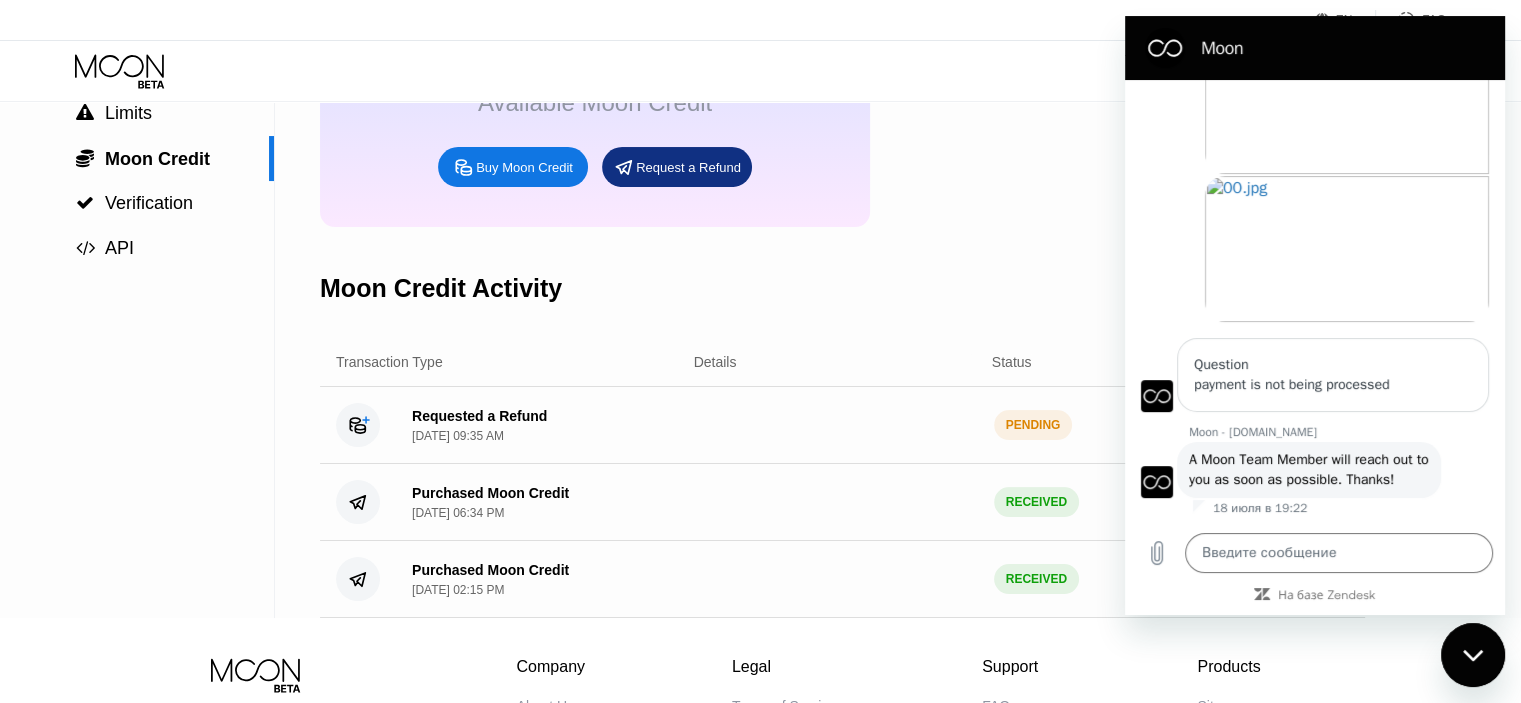 click 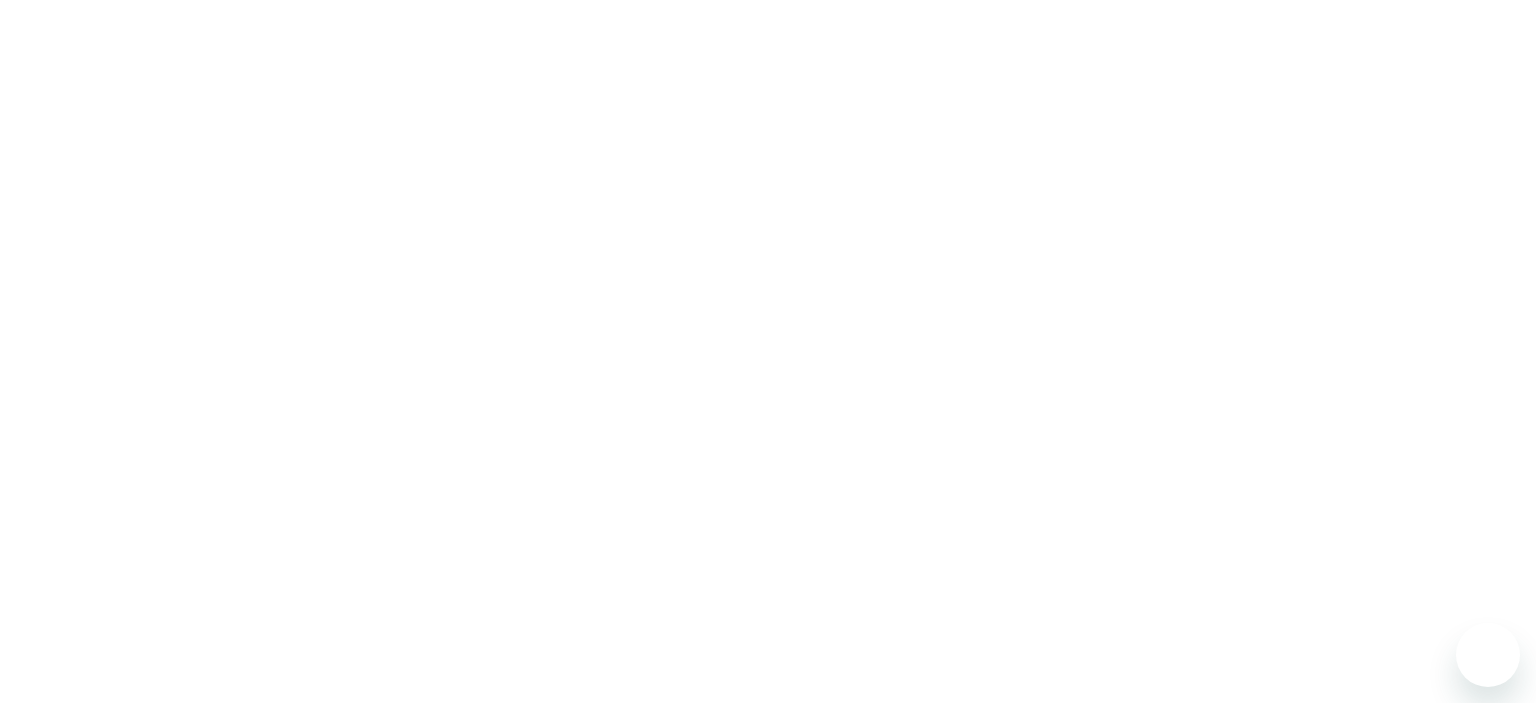 scroll, scrollTop: 0, scrollLeft: 0, axis: both 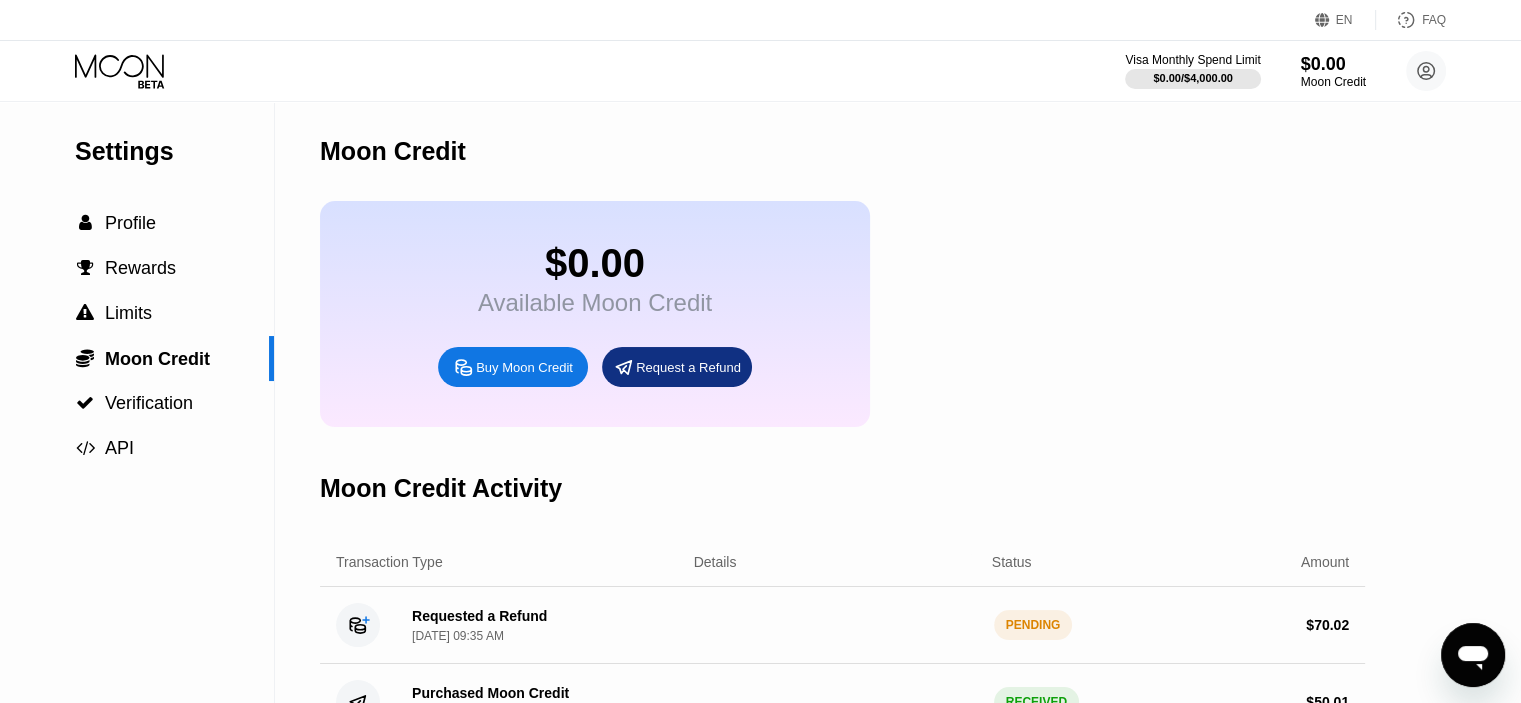 click 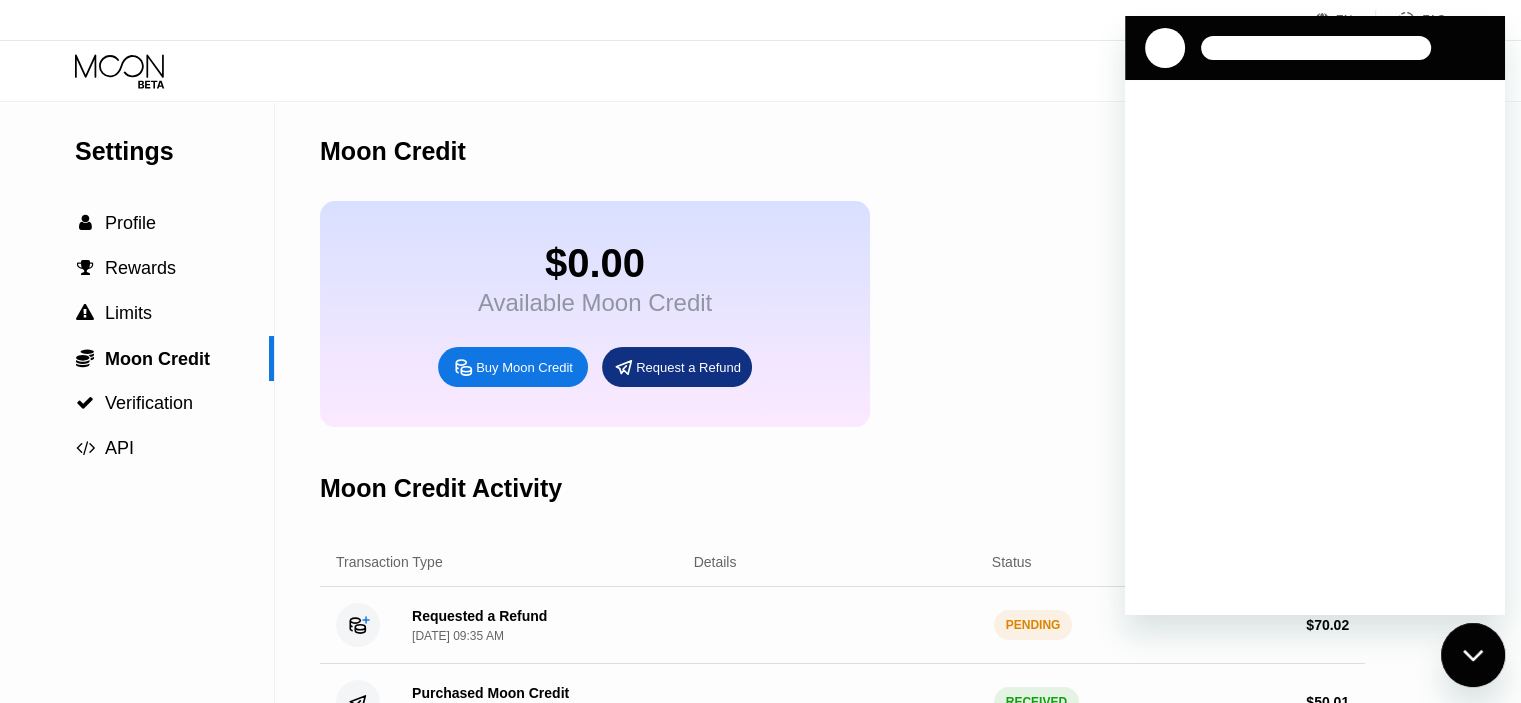 scroll, scrollTop: 0, scrollLeft: 0, axis: both 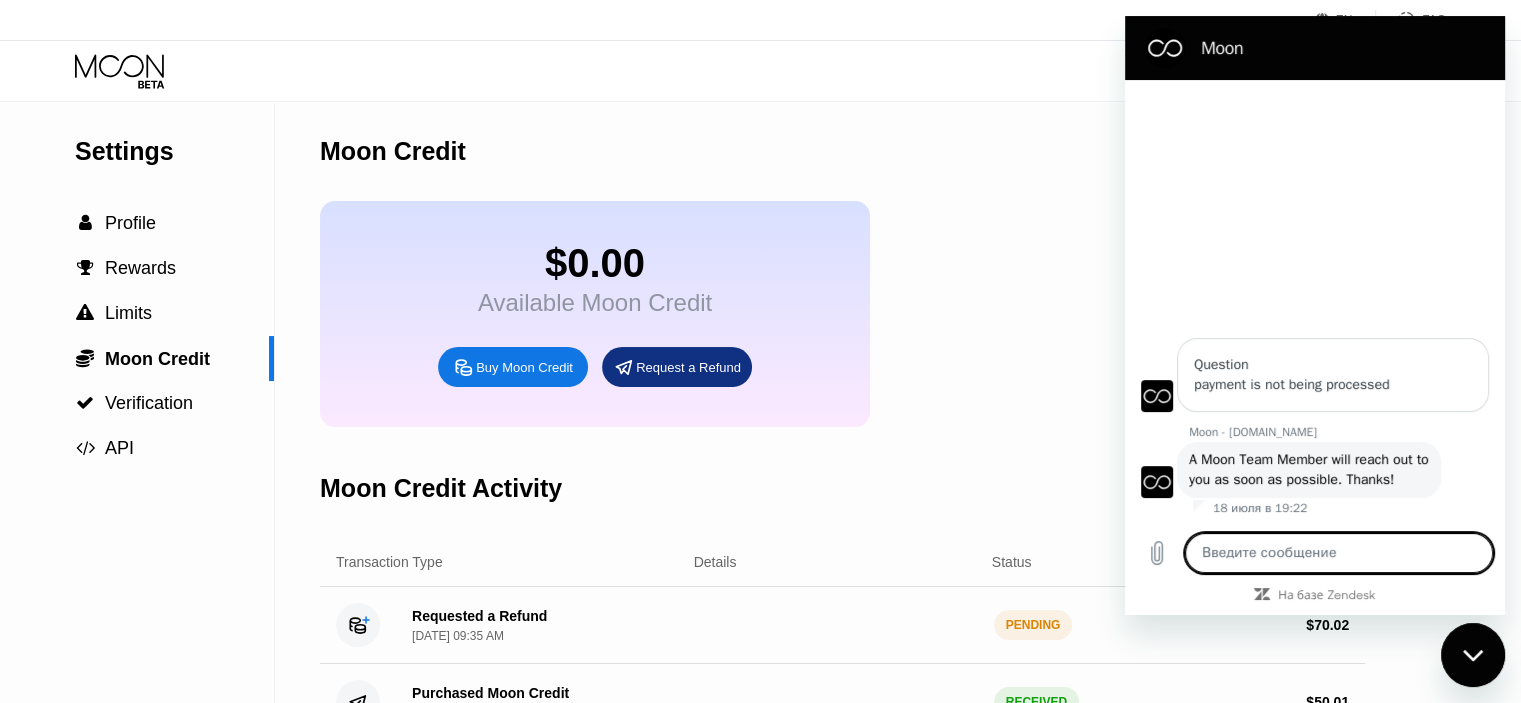 type on "x" 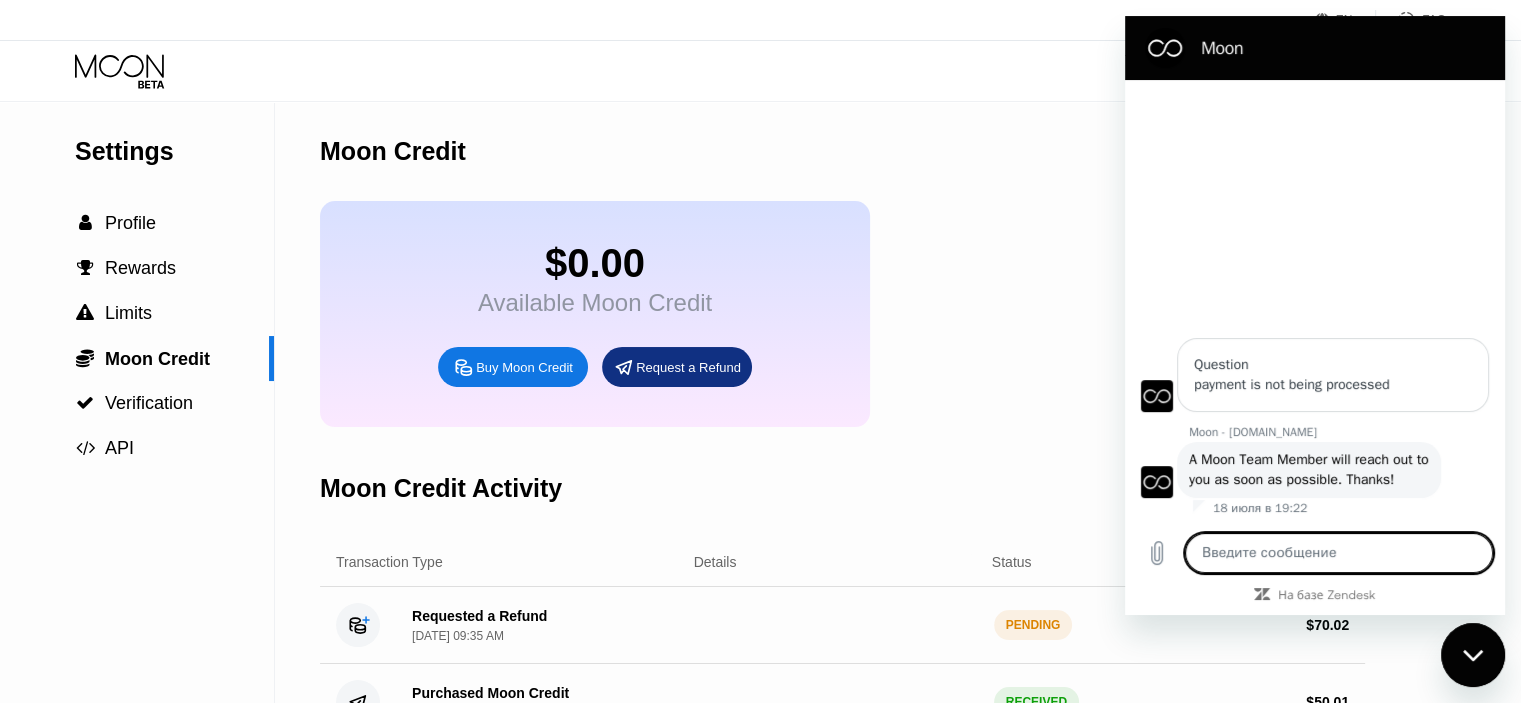 scroll, scrollTop: 332, scrollLeft: 0, axis: vertical 